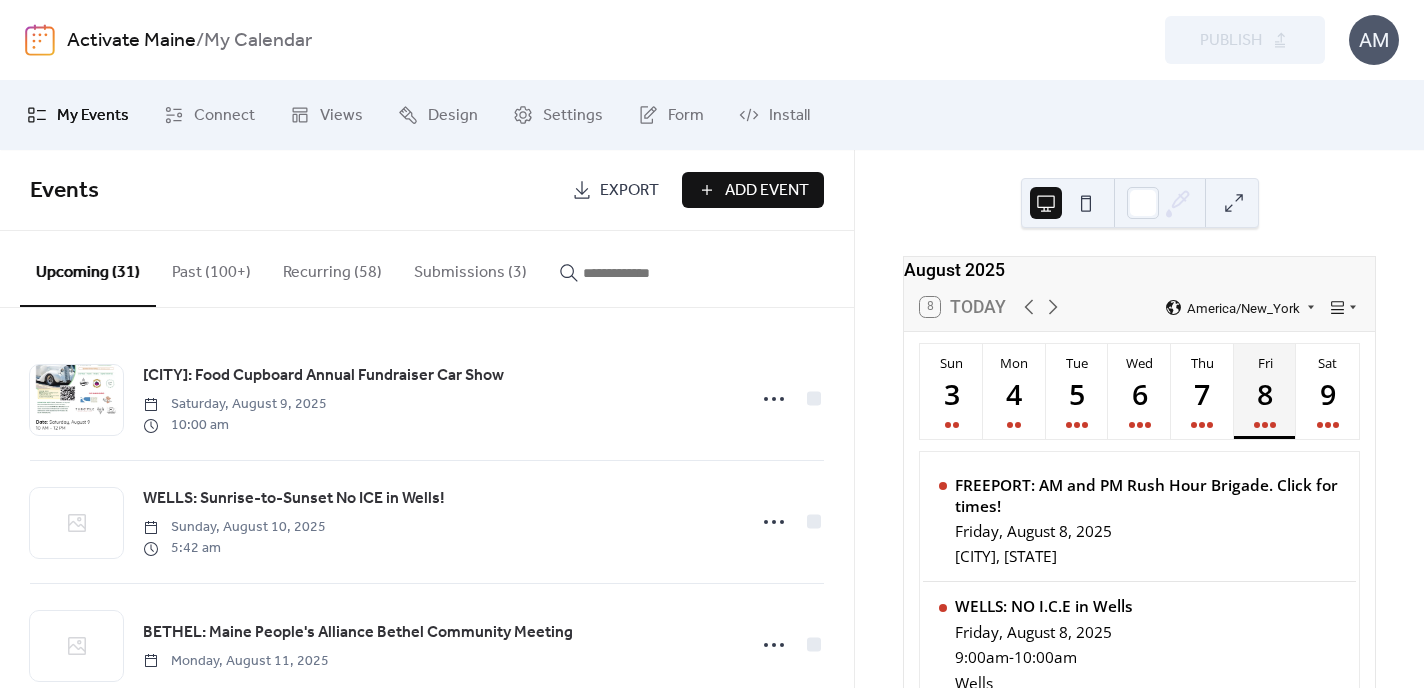 scroll, scrollTop: 0, scrollLeft: 0, axis: both 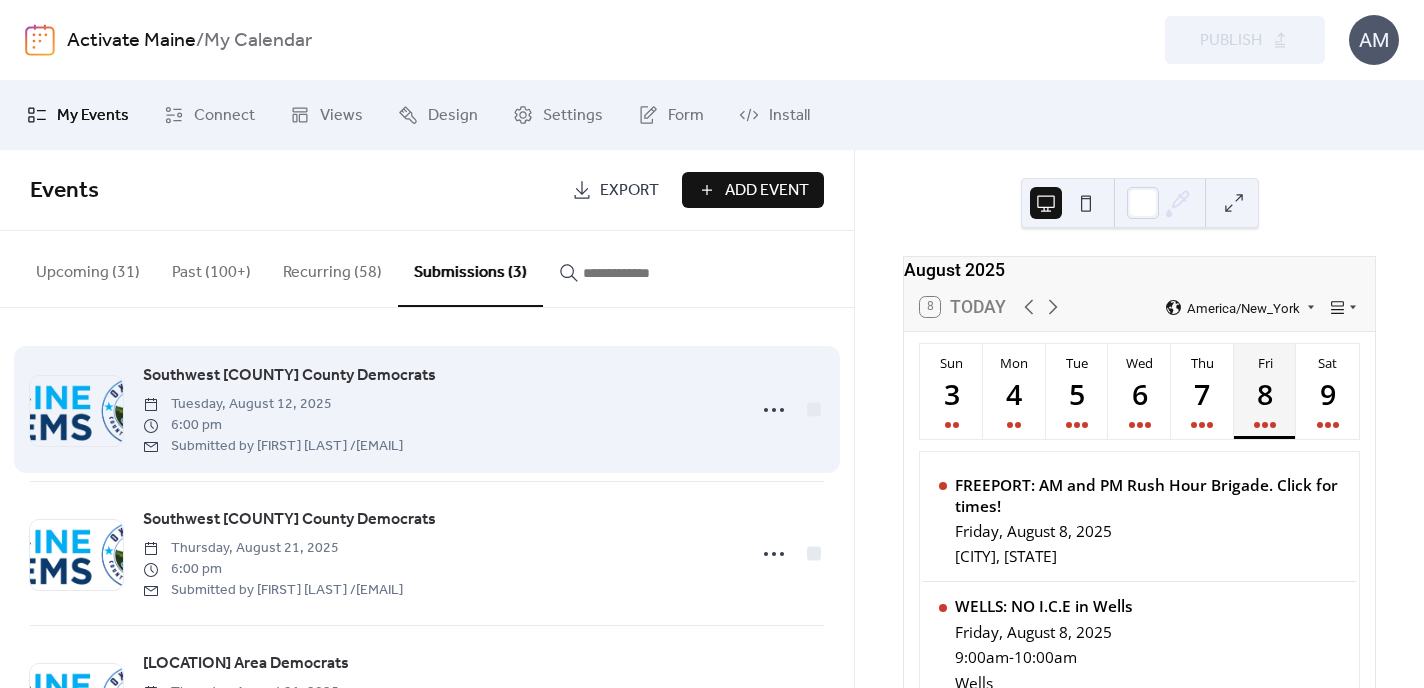 click on "Southwest [COUNTY] County Democrats" at bounding box center (289, 376) 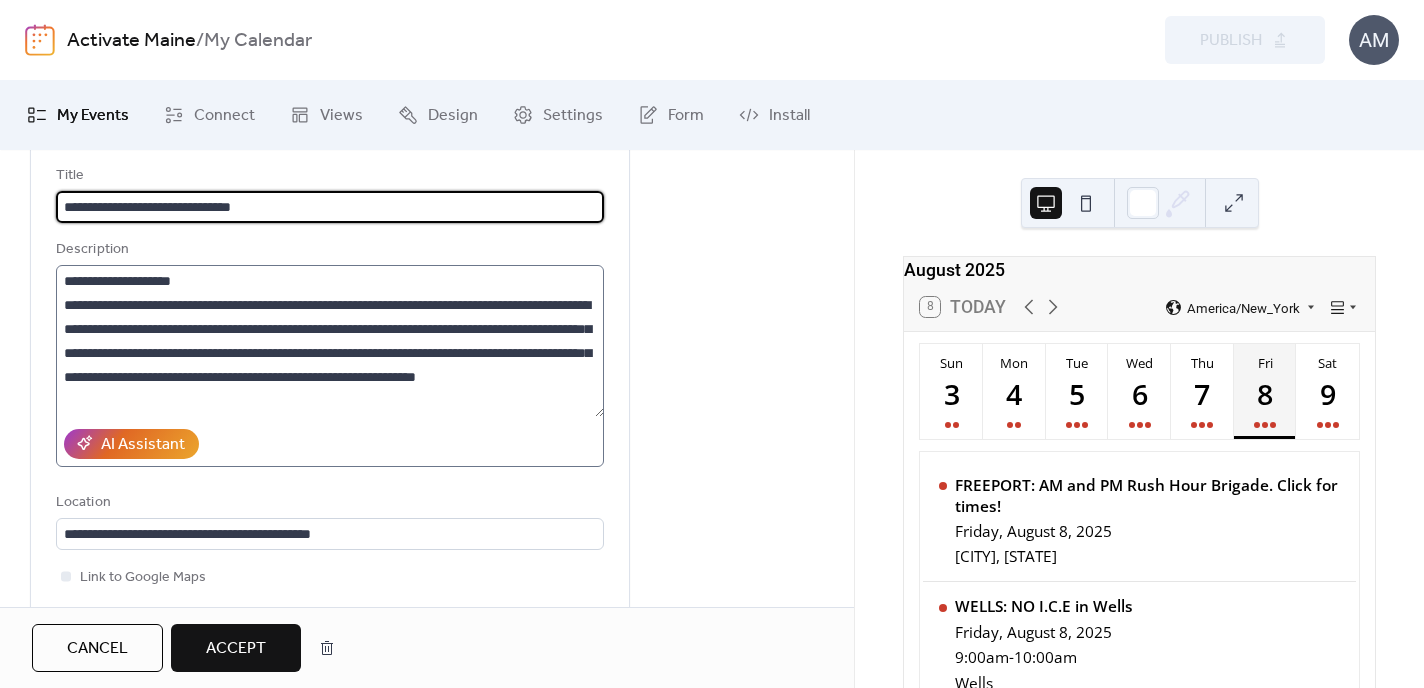 scroll, scrollTop: 234, scrollLeft: 0, axis: vertical 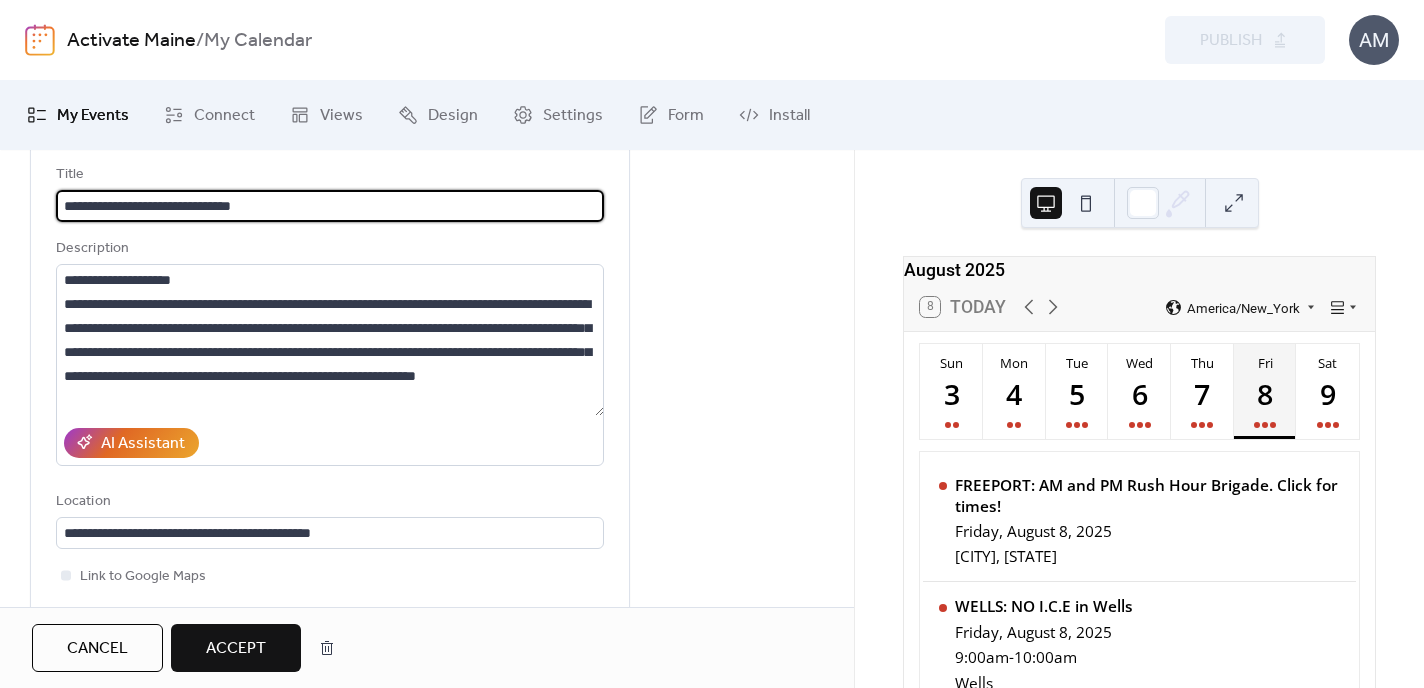 click on "**********" at bounding box center [330, 206] 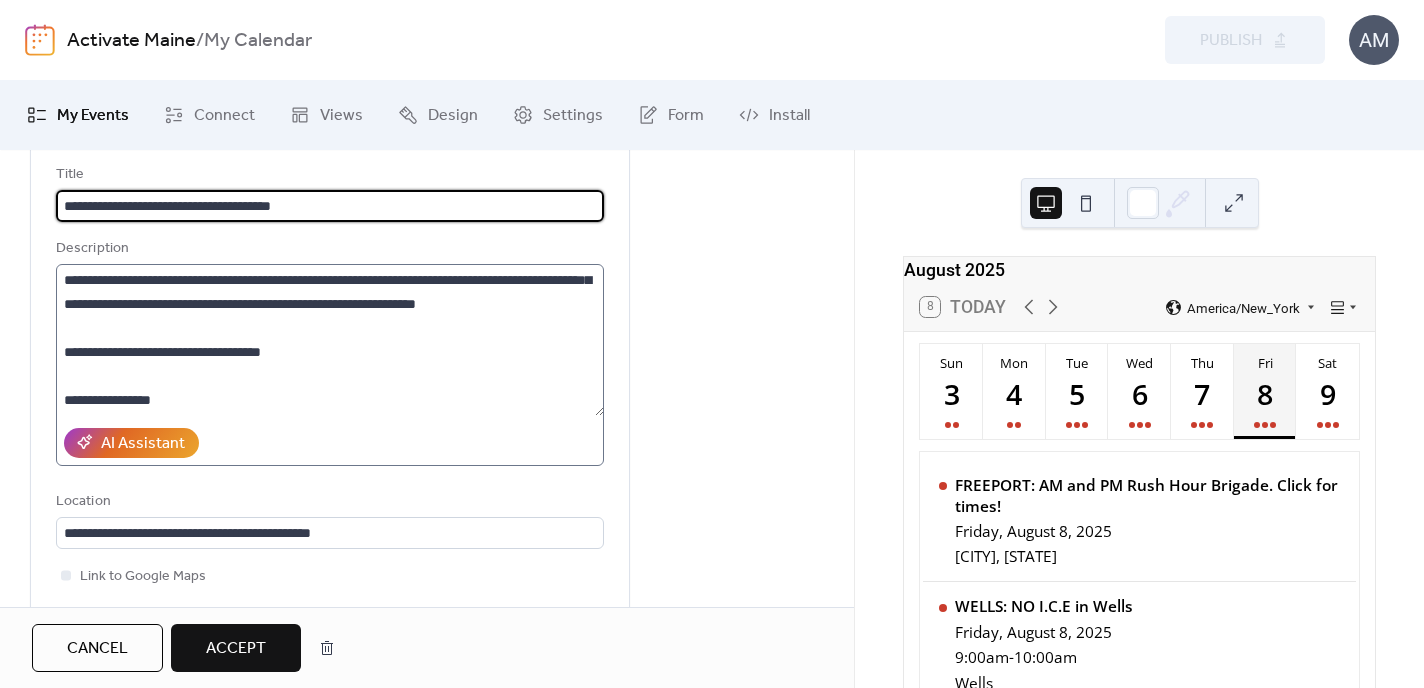 scroll, scrollTop: 66, scrollLeft: 0, axis: vertical 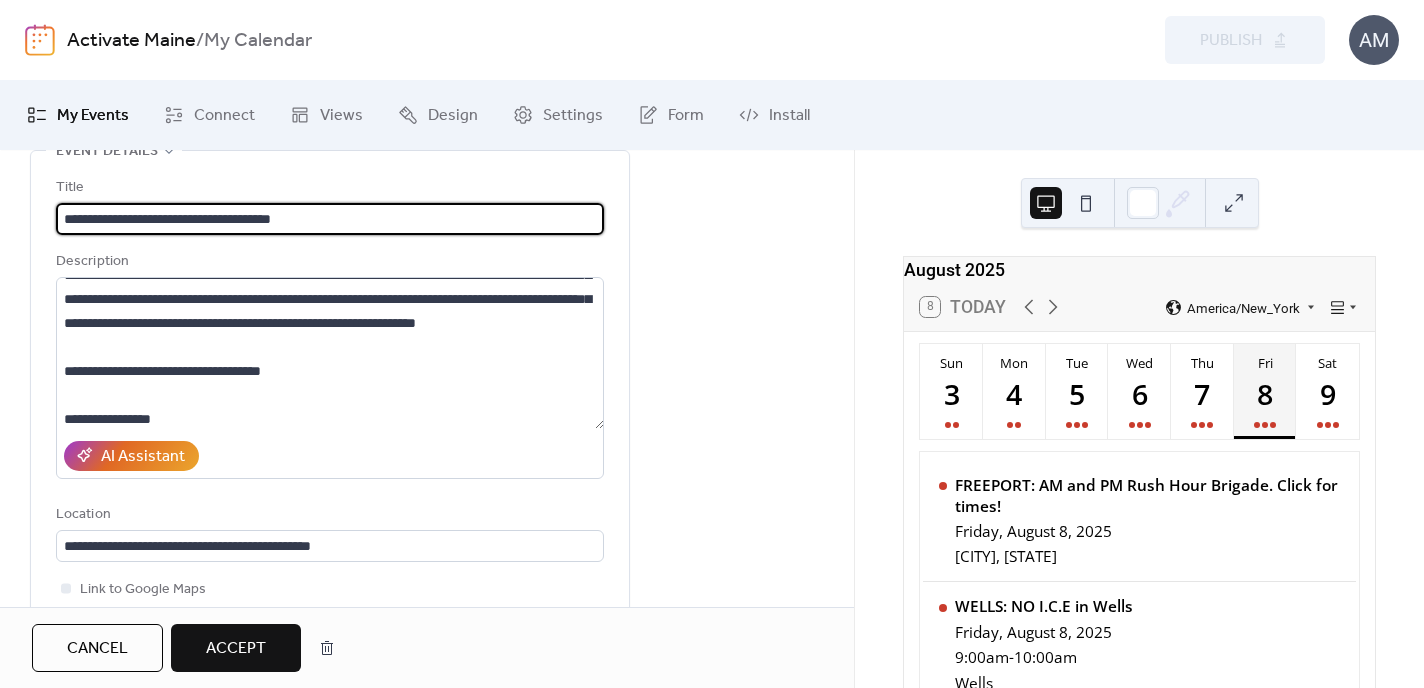 drag, startPoint x: 64, startPoint y: 214, endPoint x: 352, endPoint y: 229, distance: 288.39035 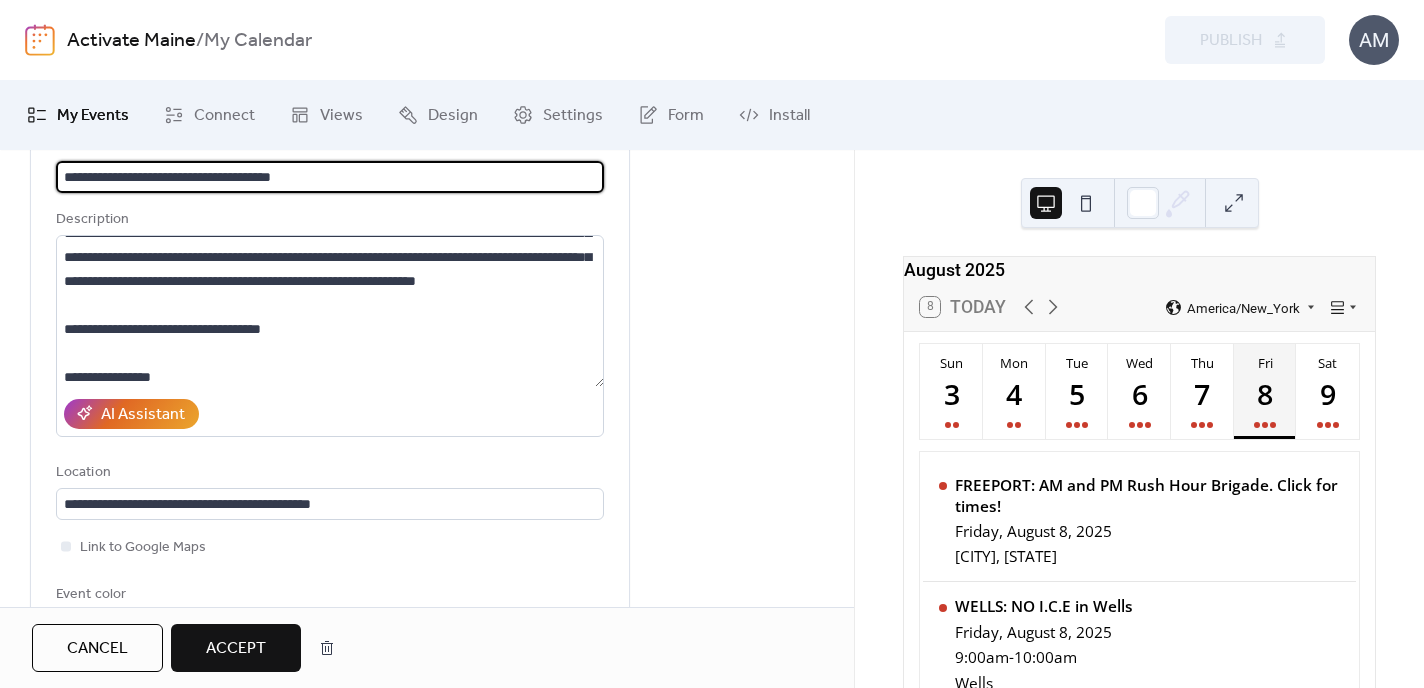 scroll, scrollTop: 264, scrollLeft: 0, axis: vertical 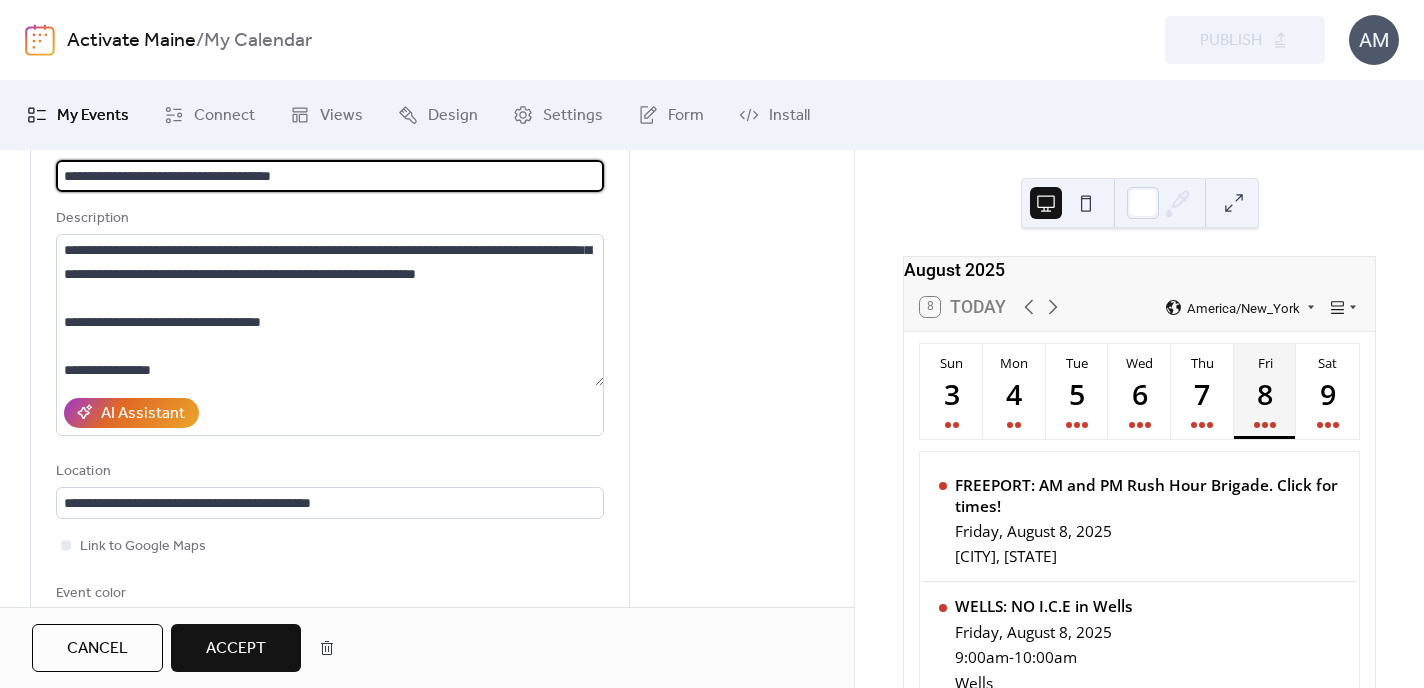 type on "**********" 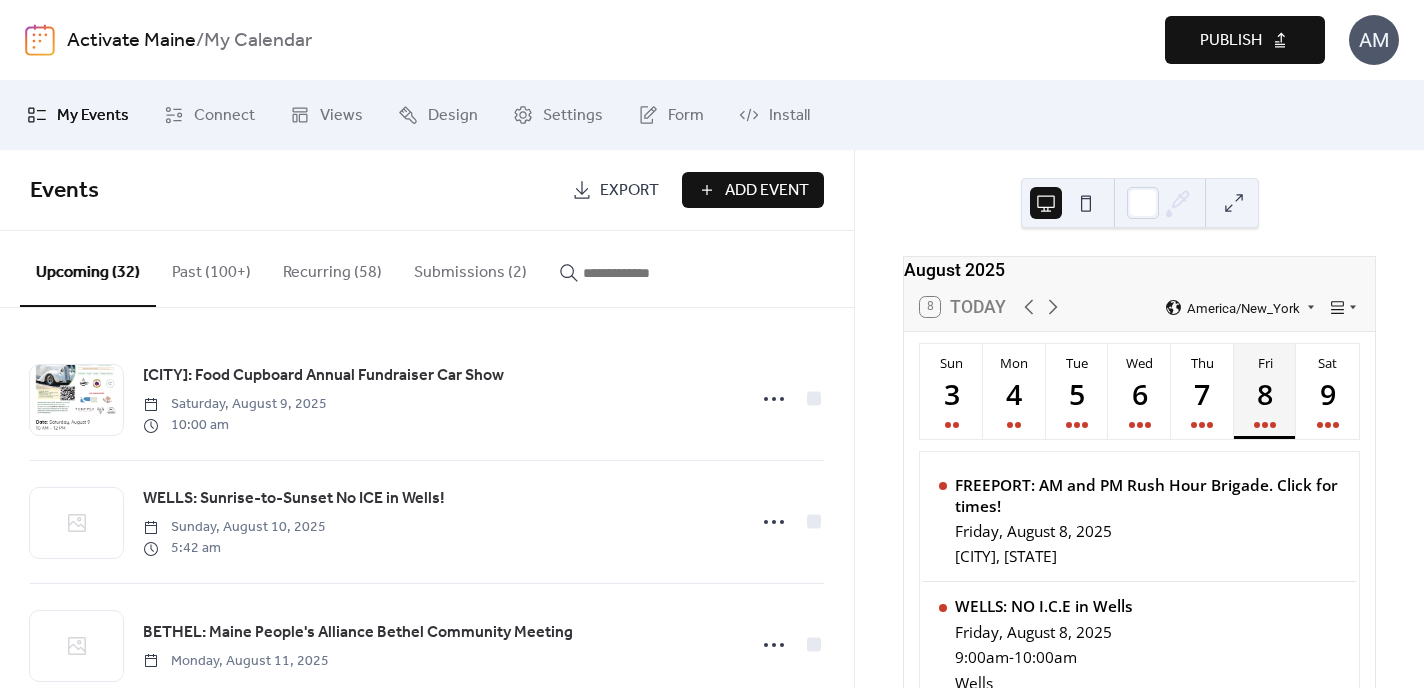 click on "Publish" at bounding box center (1231, 41) 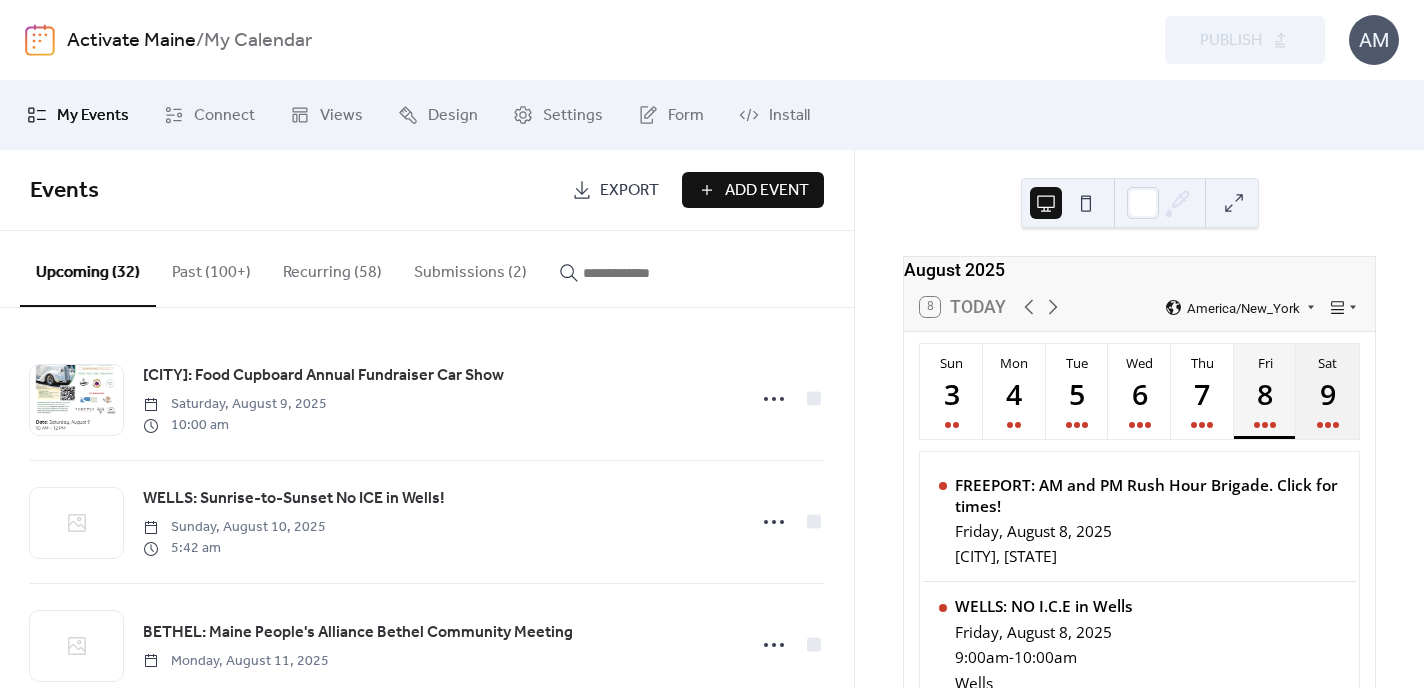click on "9" at bounding box center [1326, 393] 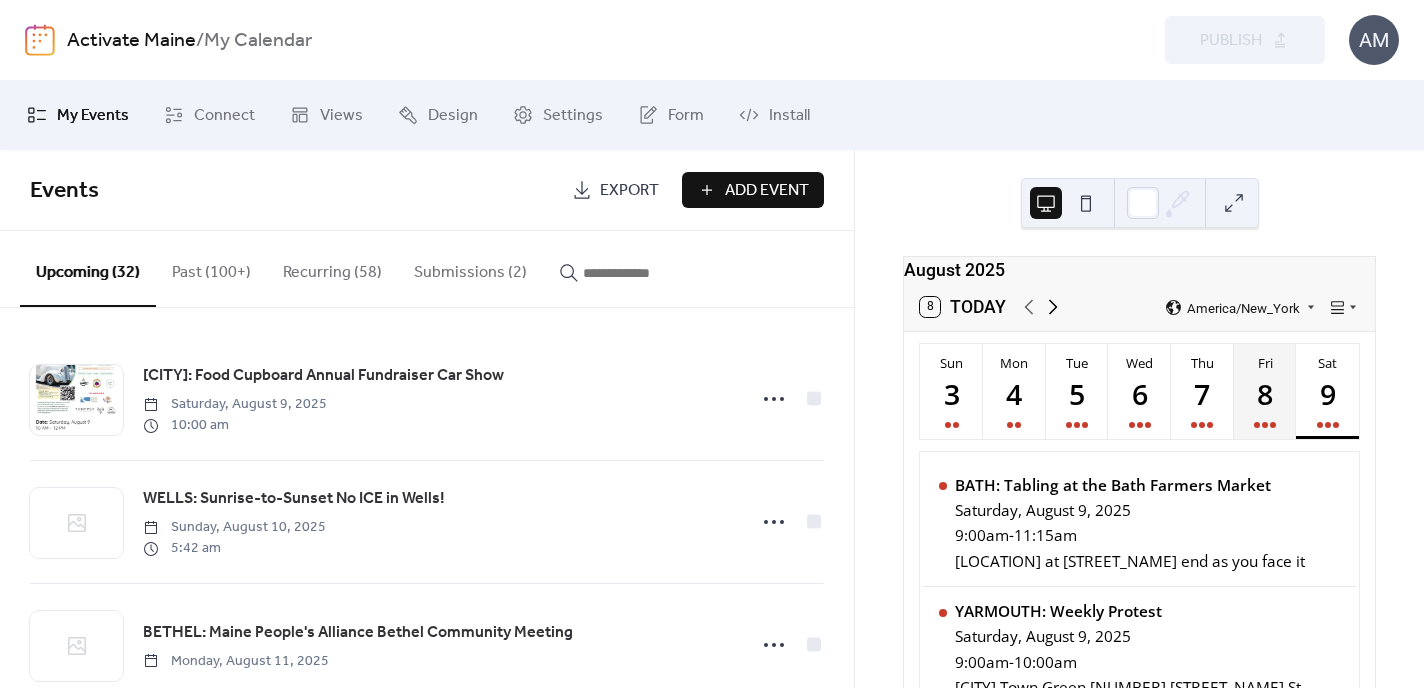click 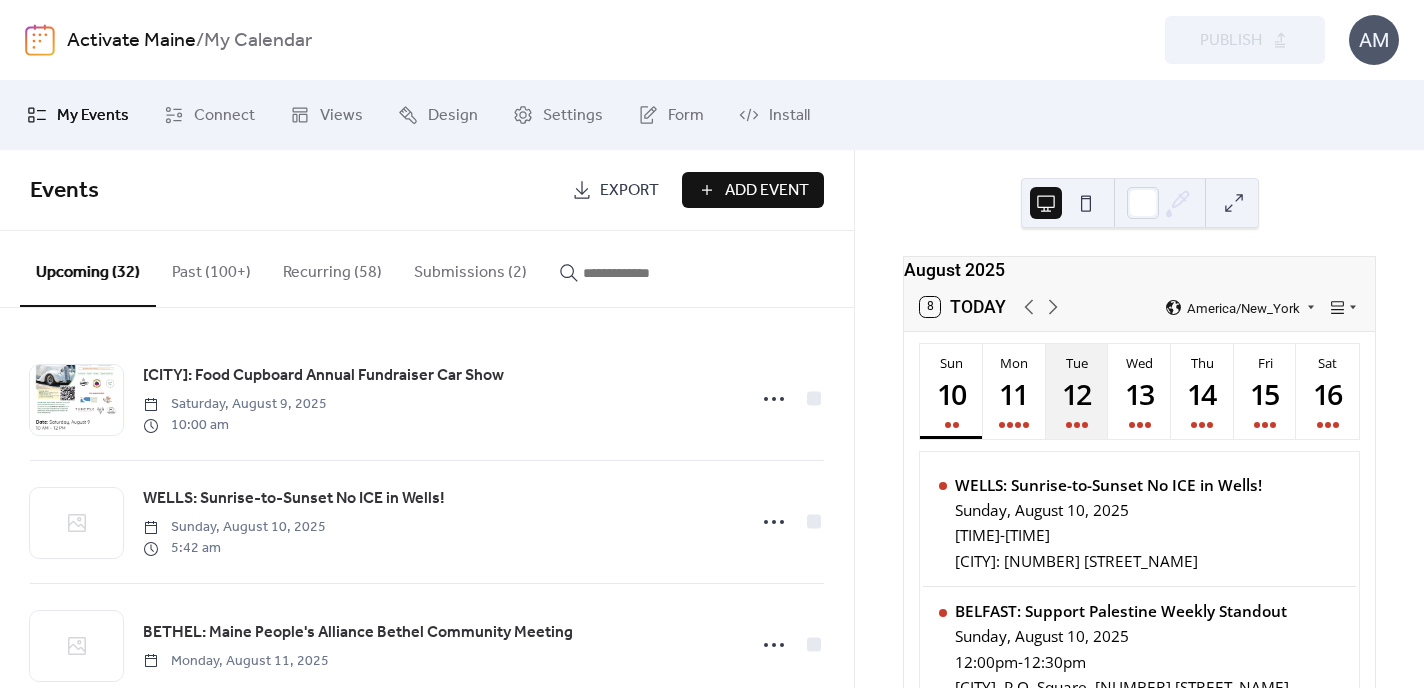 click on "12" at bounding box center [1076, 393] 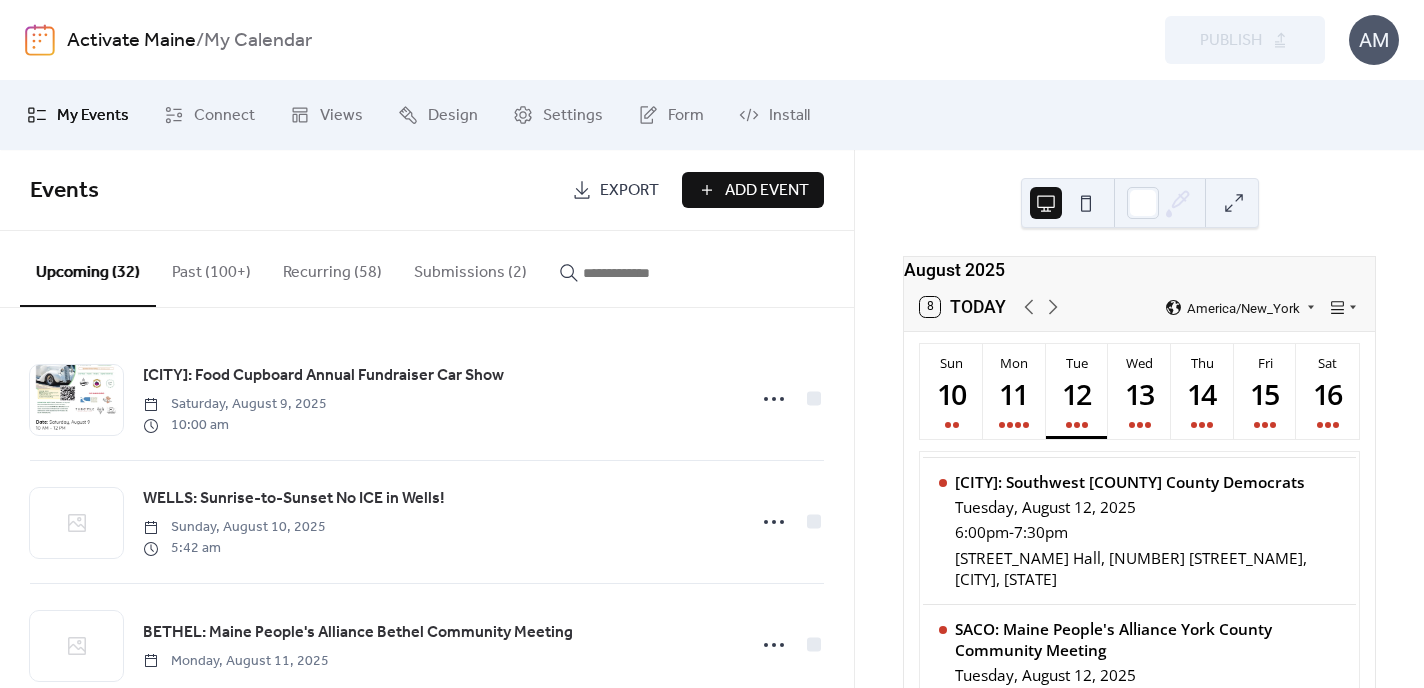 scroll, scrollTop: 648, scrollLeft: 0, axis: vertical 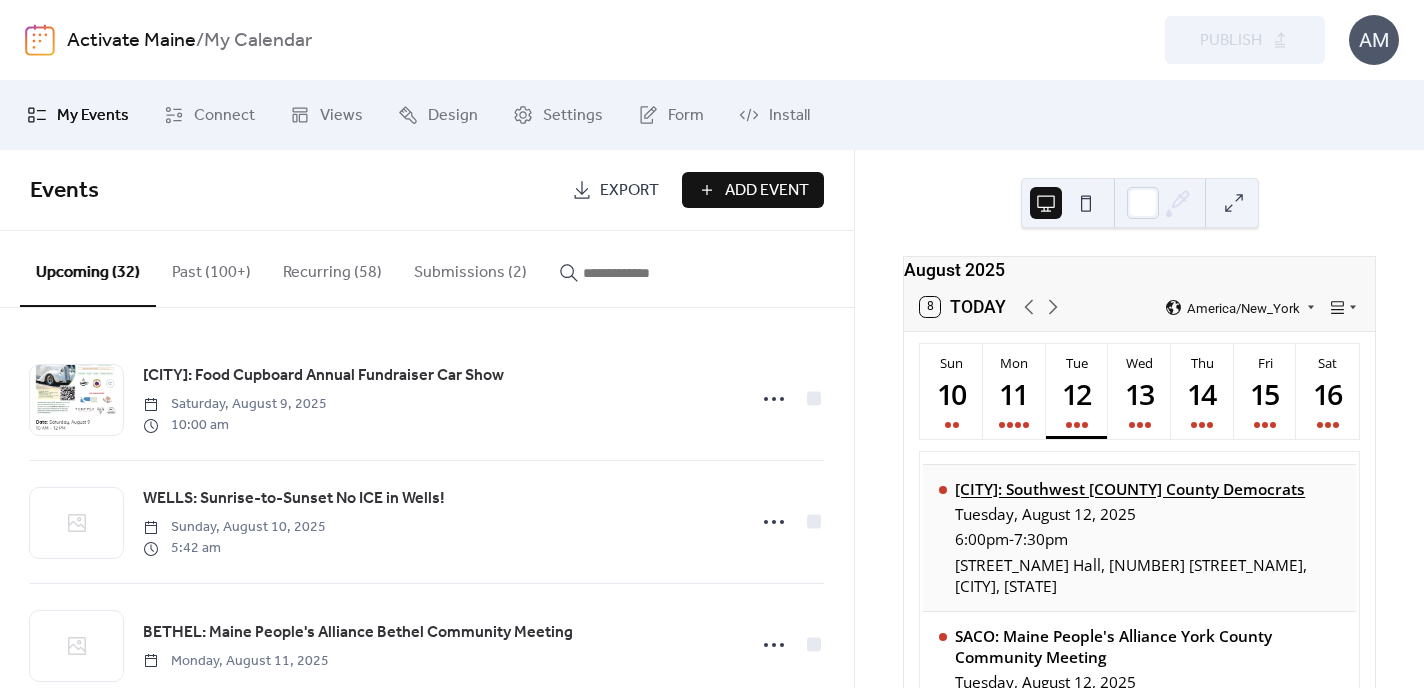 click on "[CITY]: Southwest [COUNTY] County Democrats" at bounding box center (1147, 489) 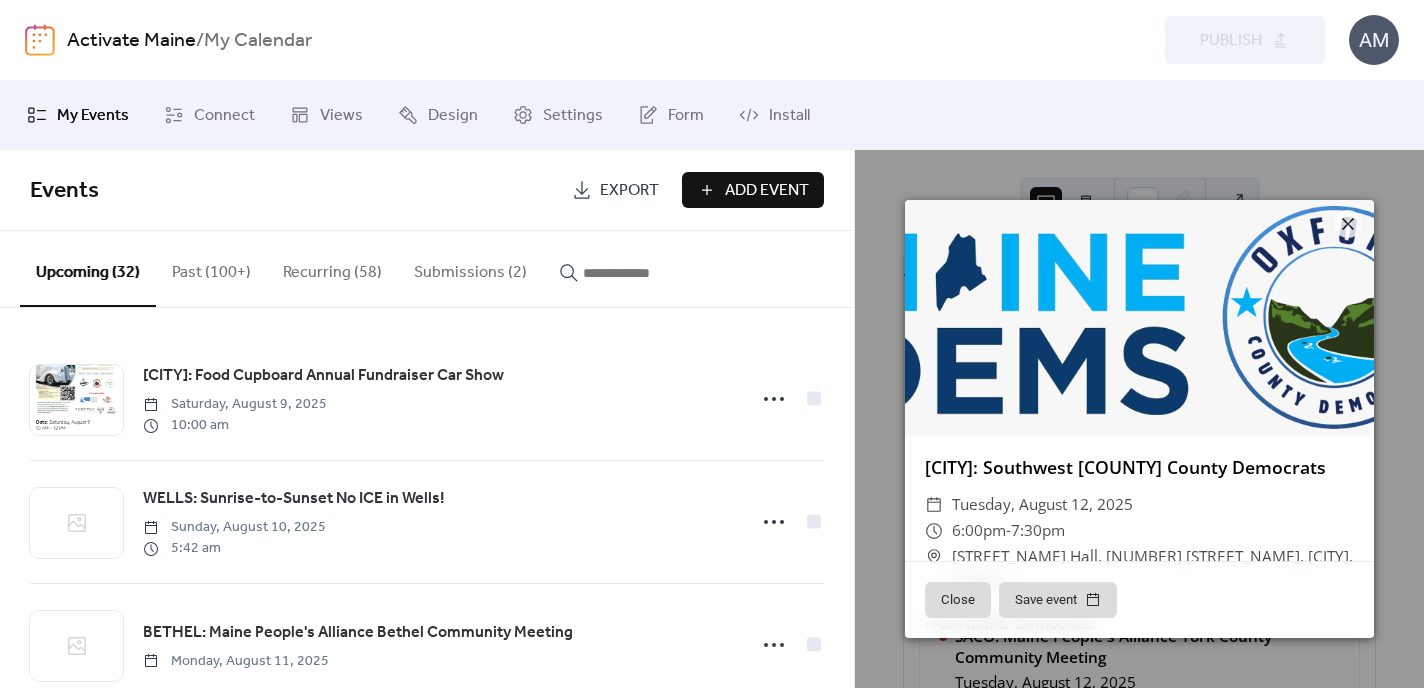 scroll, scrollTop: 0, scrollLeft: 0, axis: both 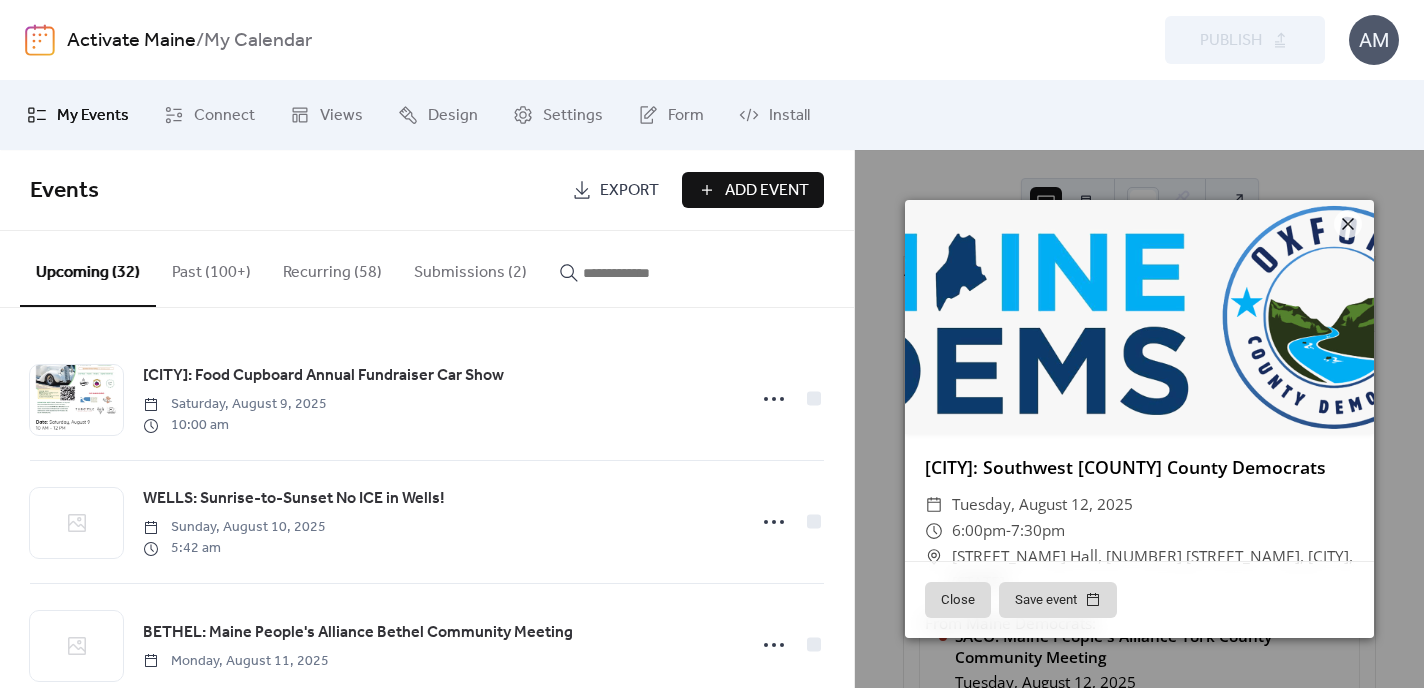 click on "[CITY]: Food Cupboard Annual Fundraiser Car Show [DAY_OF_WEEK], [MONTH] [DAY], [YEAR] [TIME] [CITY]: Sunrise-to-Sunset No ICE in Wells! [DAY_OF_WEEK], [MONTH] [DAY], [YEAR] [TIME] [CITY]: Maine People's Alliance Bethel Community Meeting [DAY_OF_WEEK], [MONTH] [DAY], [YEAR] VIRTUAL: Maine People's Alliance Federal Lobby Team Meeting [DAY_OF_WEEK], [MONTH] [DAY], [YEAR] [TIME] VIRTUAL: Volunteer Orientation & Support( League of Women Voters of Maine) [DAY_OF_WEEK], [MONTH] [DAY], [YEAR] [TIME] [CITY]: Southwest [COUNTY] County Democrats [DAY_OF_WEEK], [MONTH] [DAY], [YEAR] [TIME] [CITY]: Maine People's Alliance York County Community Meeting [DAY_OF_WEEK], [MONTH] [DAY], [YEAR] [TIME] VIRTUAL: Solidarity and Rapid Response: A two-part training on showing up for immigrant communities - Showing Up for Racial Justice [DAY_OF_WEEK], [MONTH] [DAY], [YEAR] [TIME] VIRTUAL: Maine People's Alliance Monthly Member Meeting [DAY_OF_WEEK], [MONTH] [DAY], [YEAR] [TIME] [CITY]: The Effects of Shifting Federal Budget Priorities on [COUNTY] County: A Moderated Forum [DAY_OF_WEEK], [MONTH] [DAY], [YEAR] [TIME] [TIME] [TIME]" at bounding box center [427, 498] 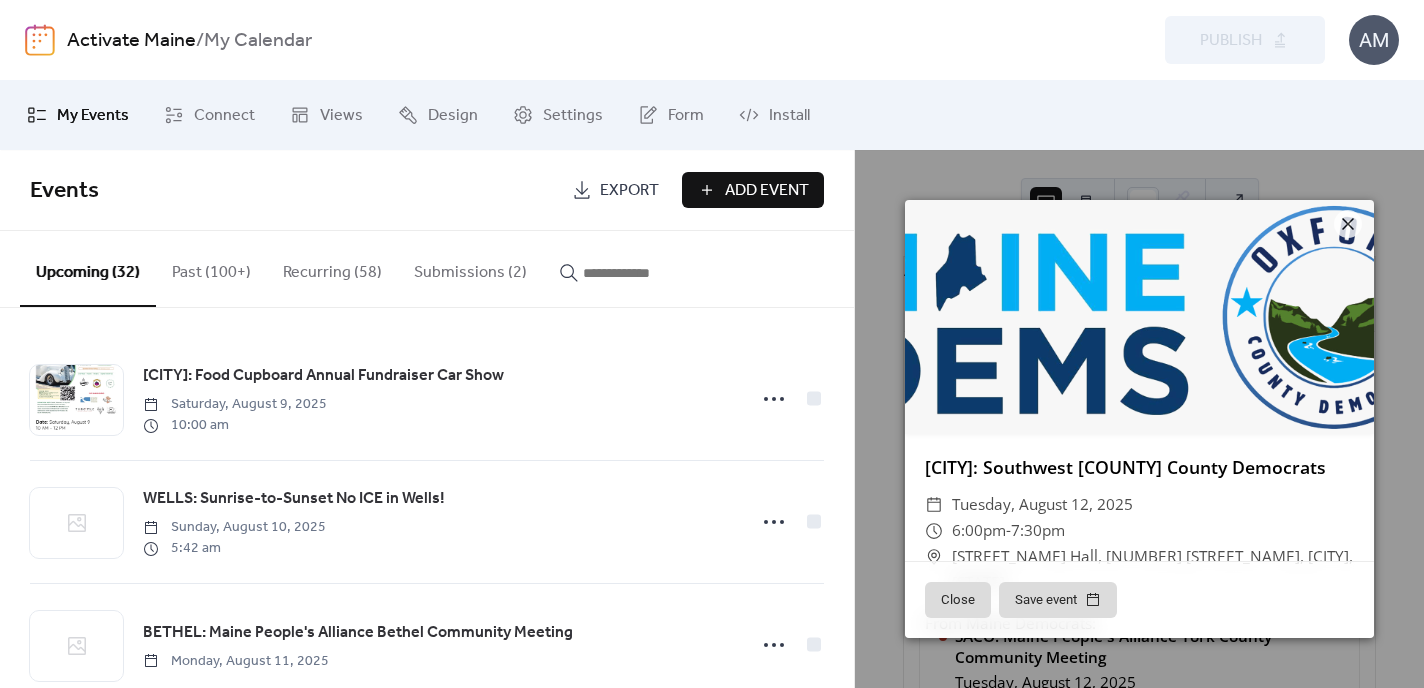 click on "Submissions (2)" at bounding box center [470, 268] 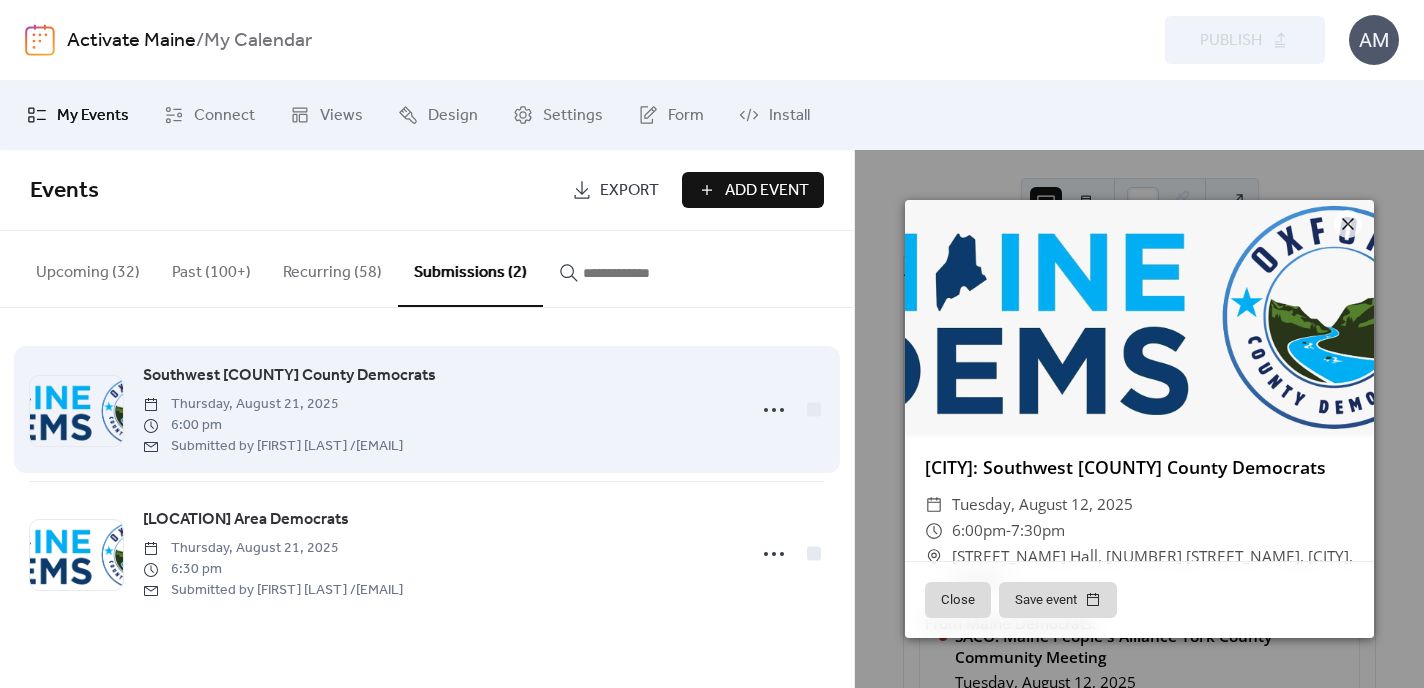 click on "Thursday, August 21, 2025" at bounding box center (273, 404) 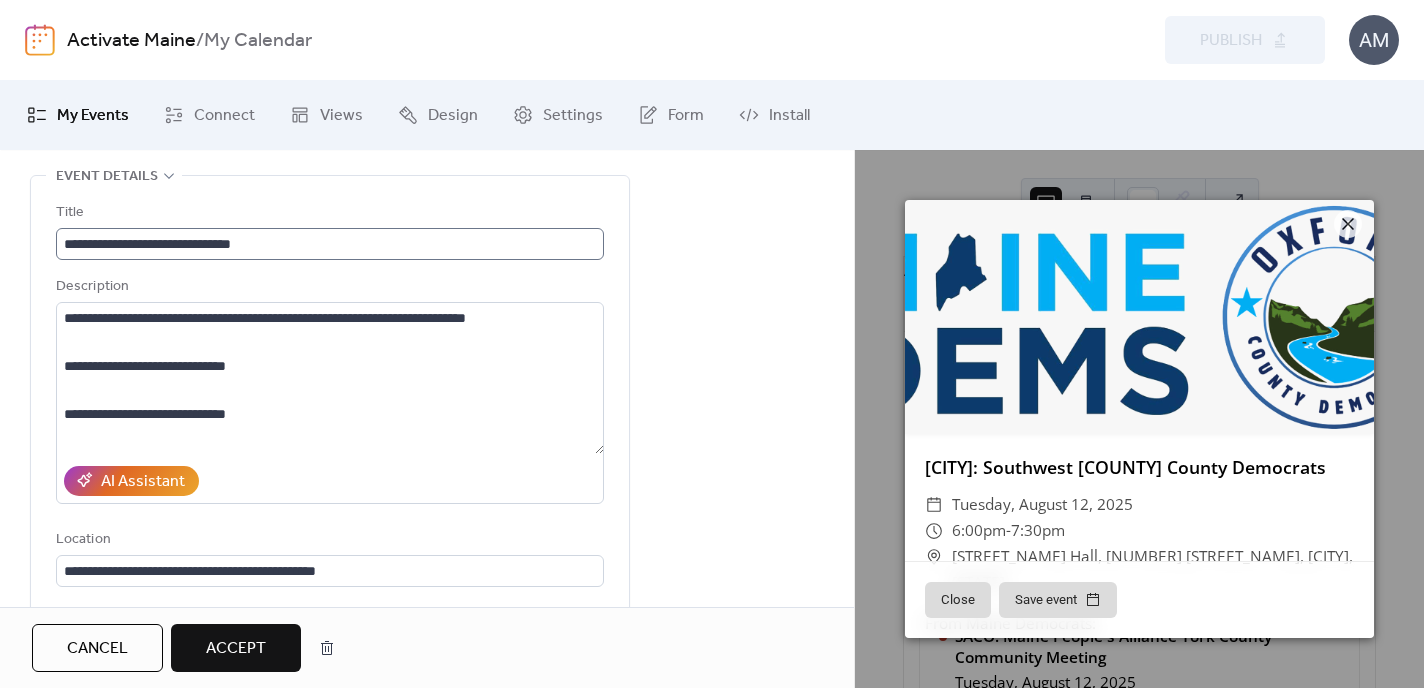 scroll, scrollTop: 204, scrollLeft: 0, axis: vertical 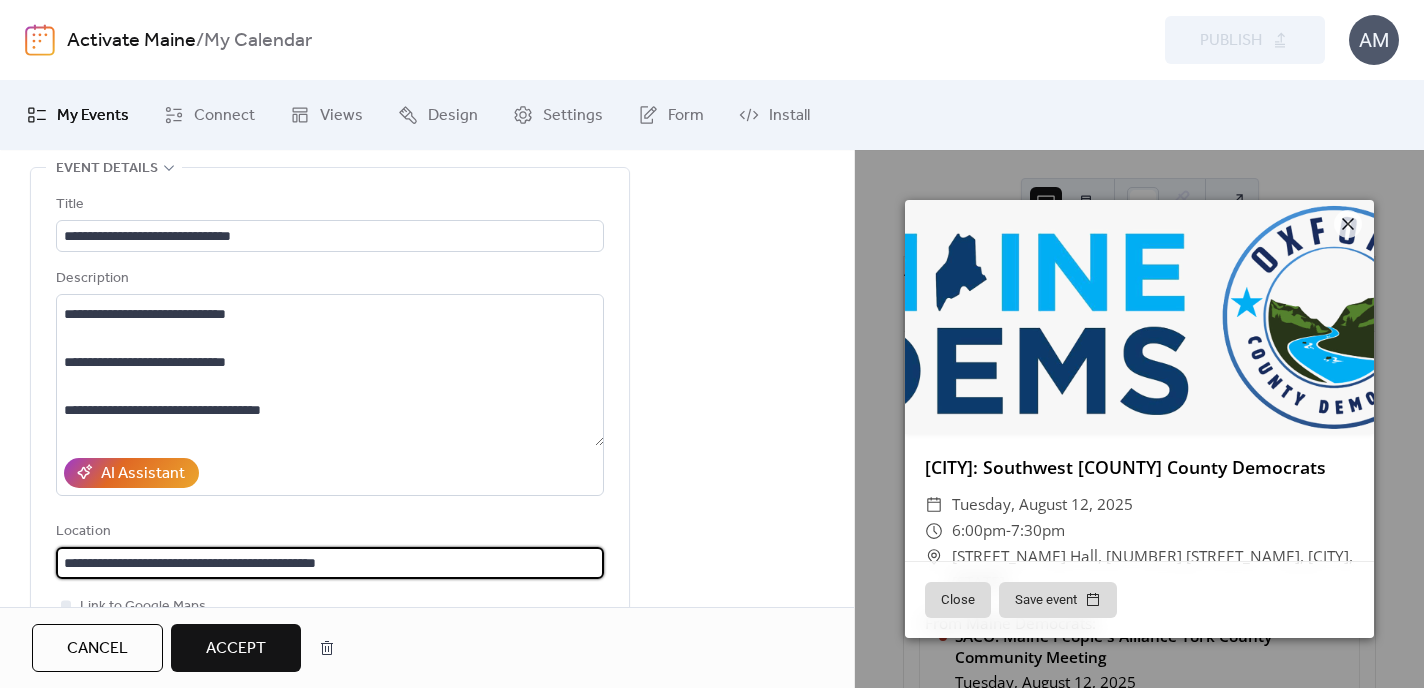 drag, startPoint x: 63, startPoint y: 562, endPoint x: 225, endPoint y: 565, distance: 162.02777 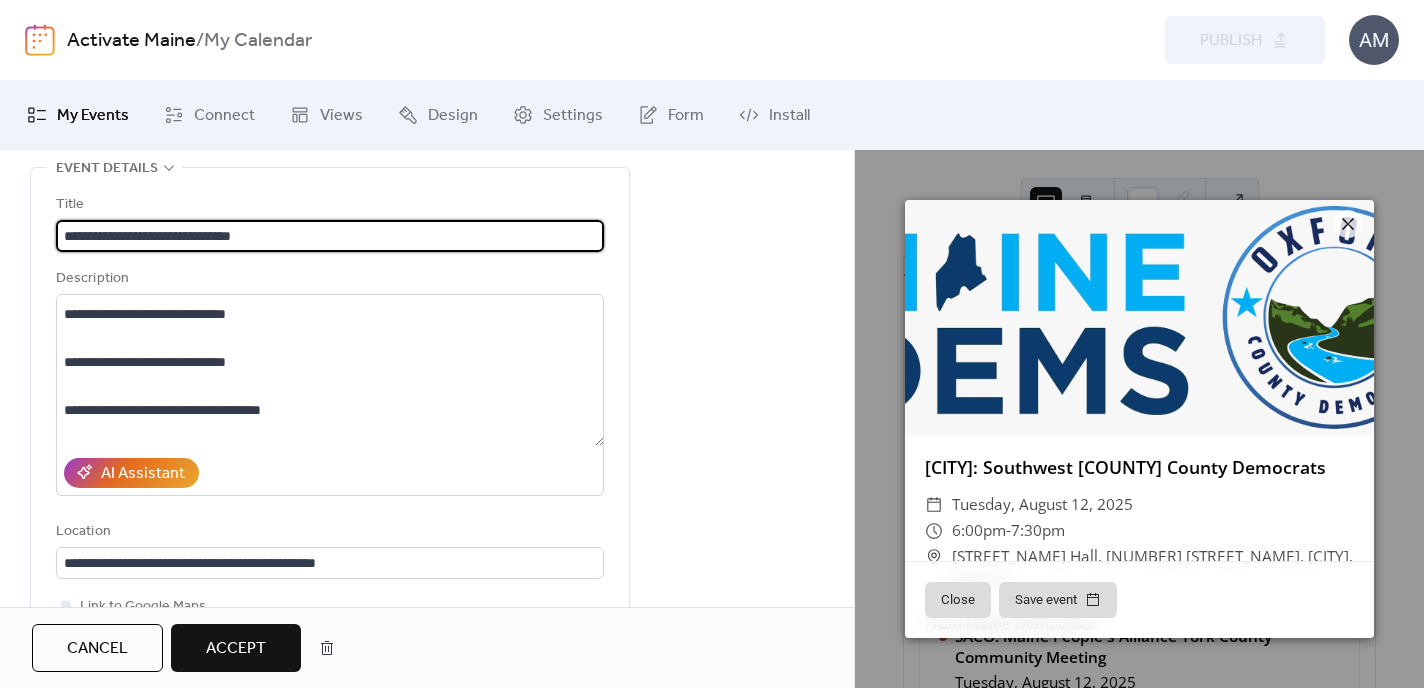 click on "**********" at bounding box center (330, 236) 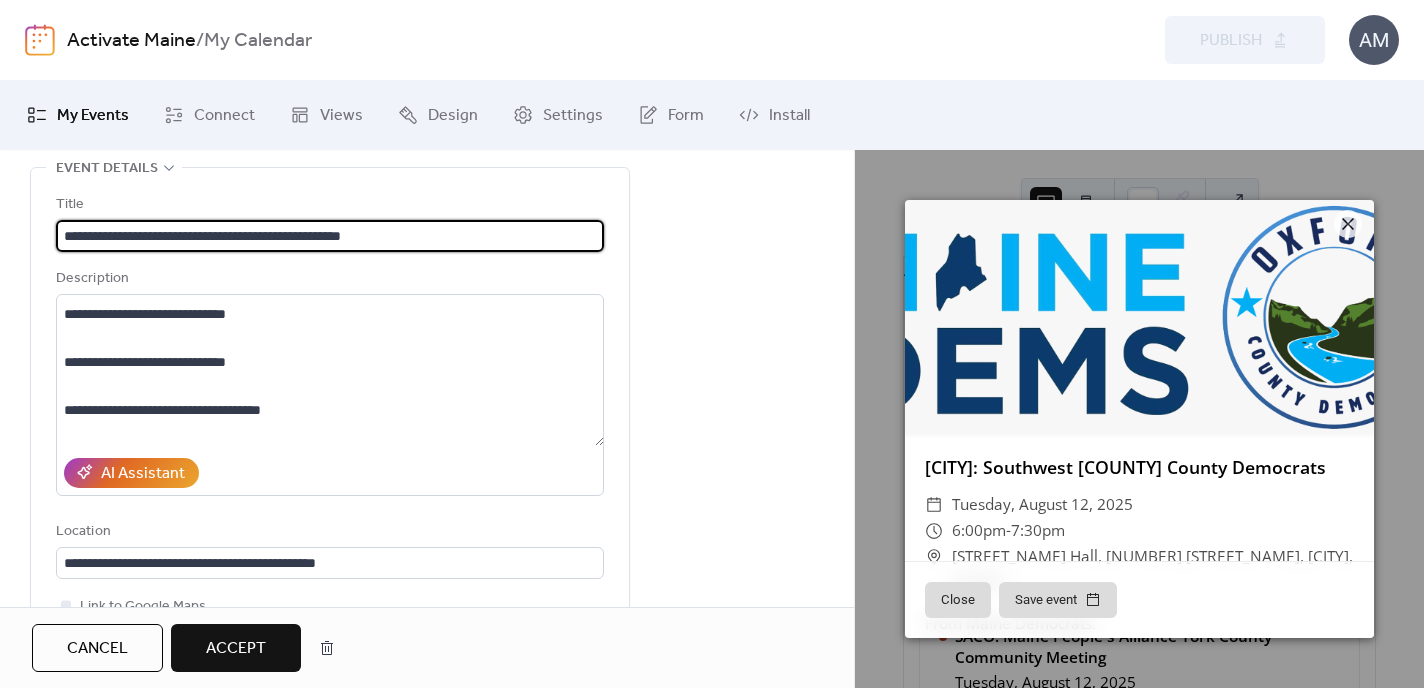 drag, startPoint x: 61, startPoint y: 233, endPoint x: 226, endPoint y: 232, distance: 165.00304 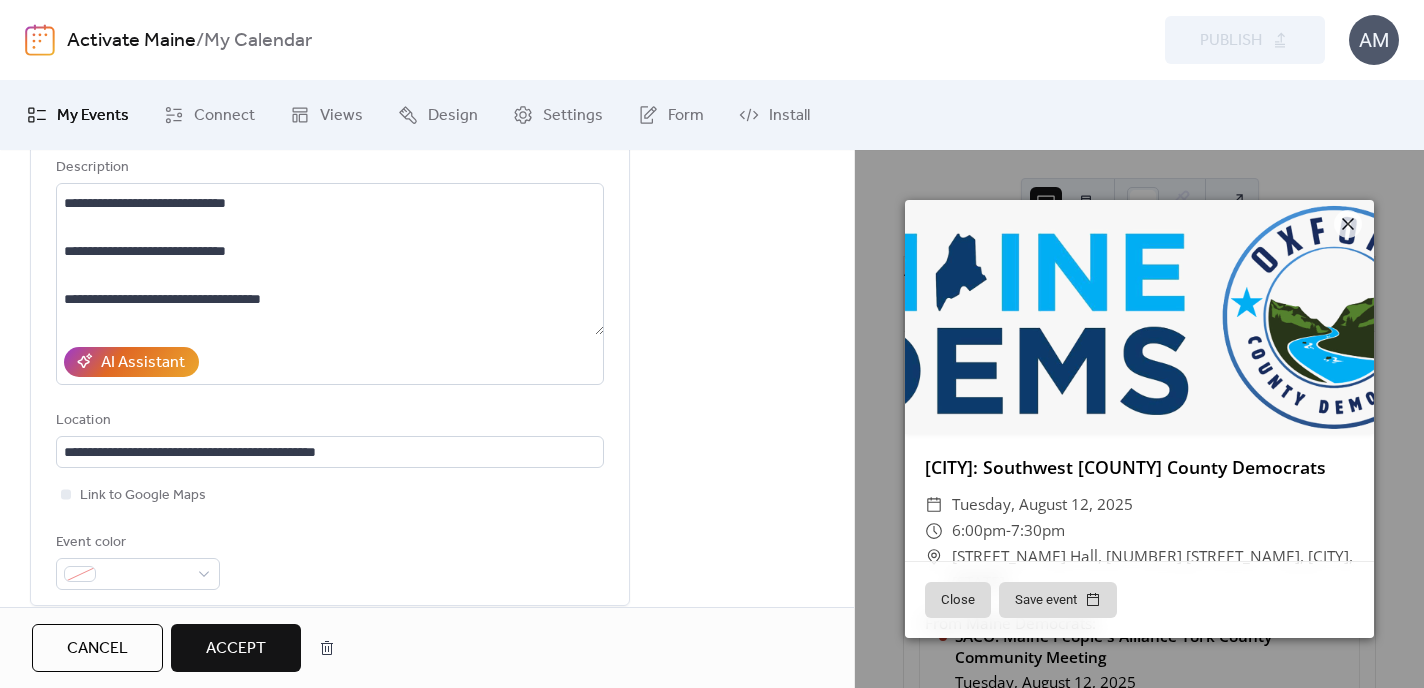 scroll, scrollTop: 317, scrollLeft: 0, axis: vertical 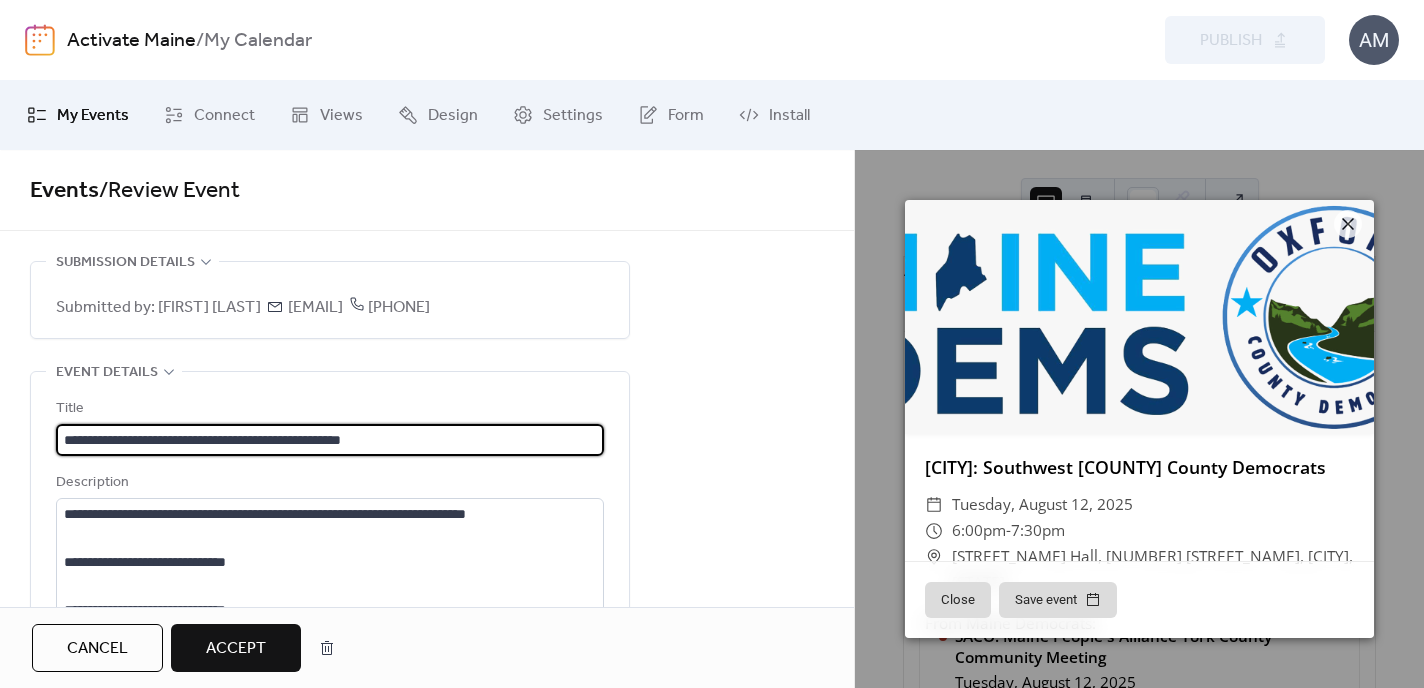 drag, startPoint x: 62, startPoint y: 441, endPoint x: 511, endPoint y: 444, distance: 449.01 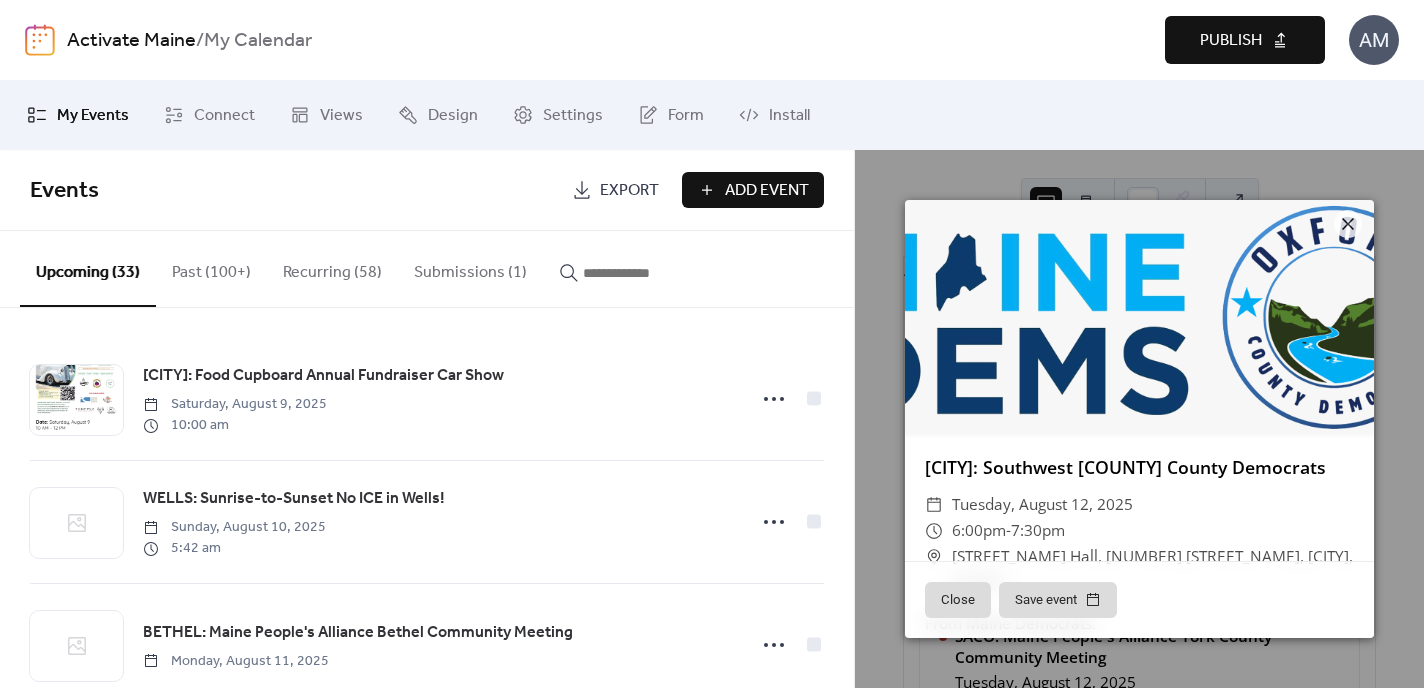 click on "Publish" at bounding box center [1231, 41] 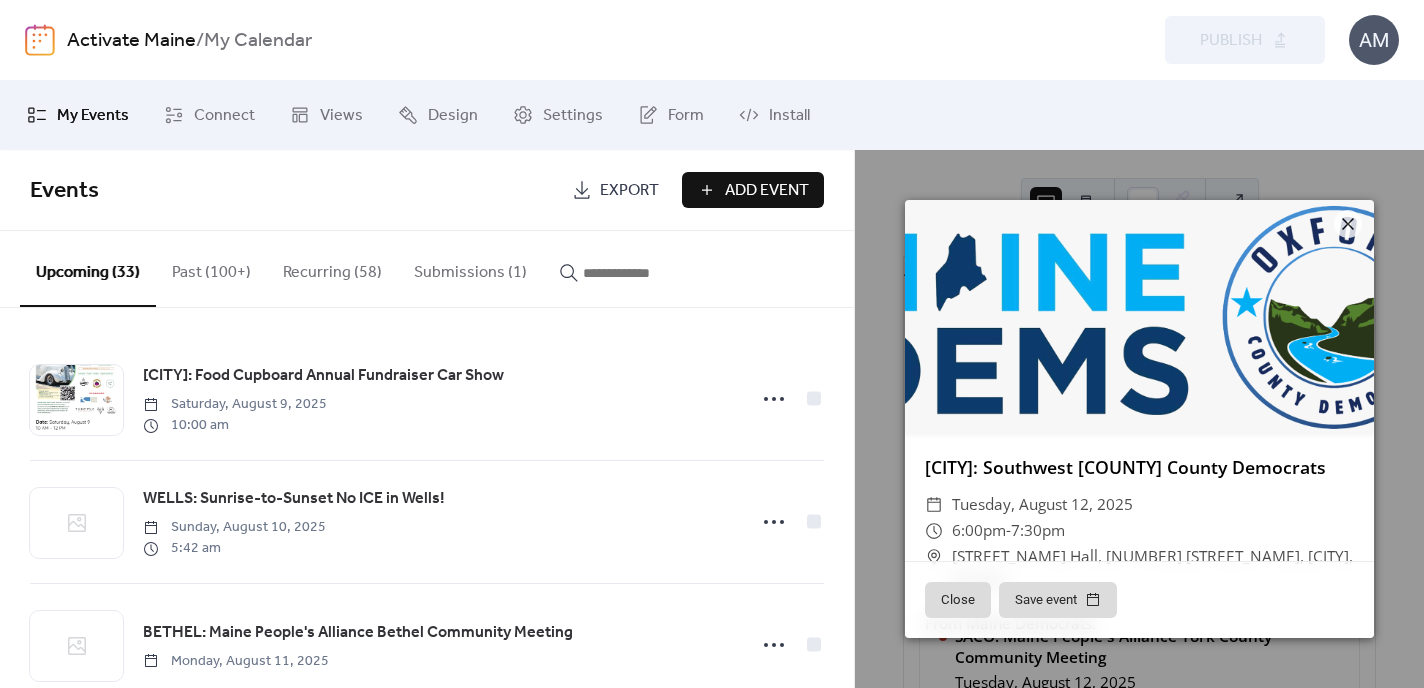 scroll, scrollTop: 0, scrollLeft: 0, axis: both 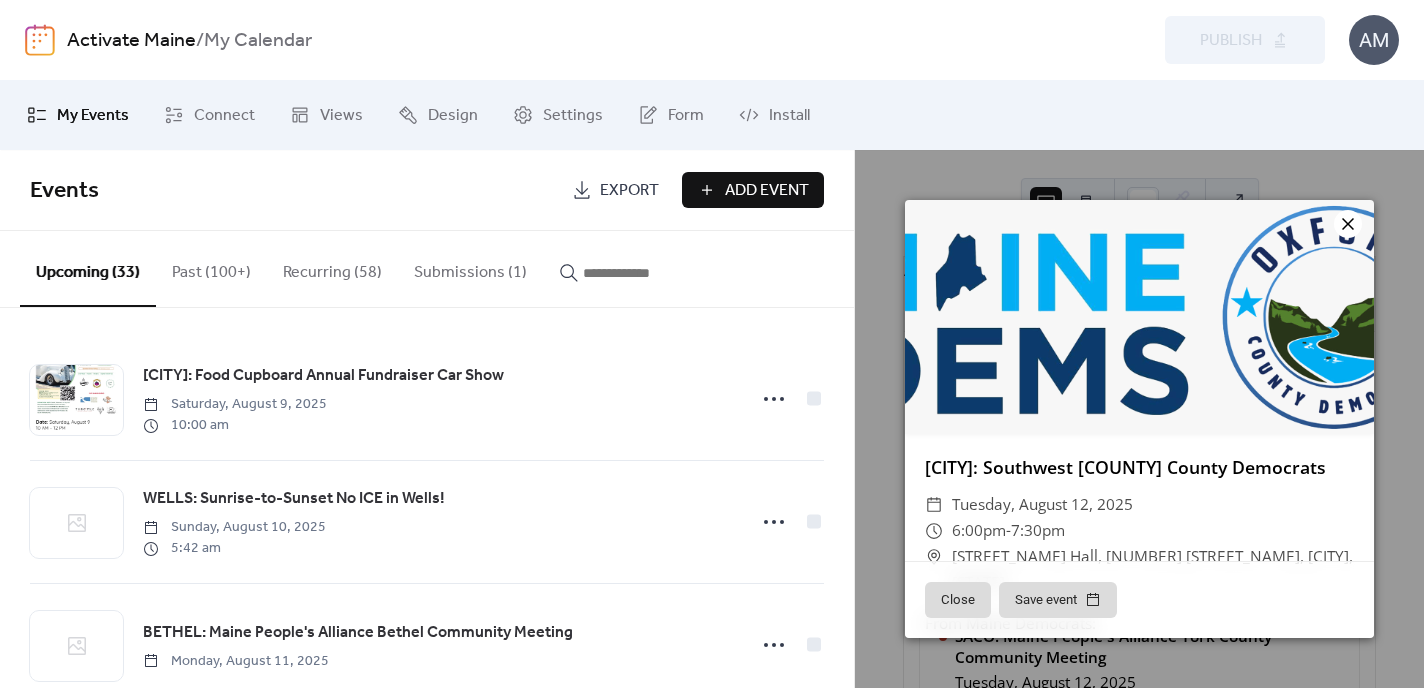 click 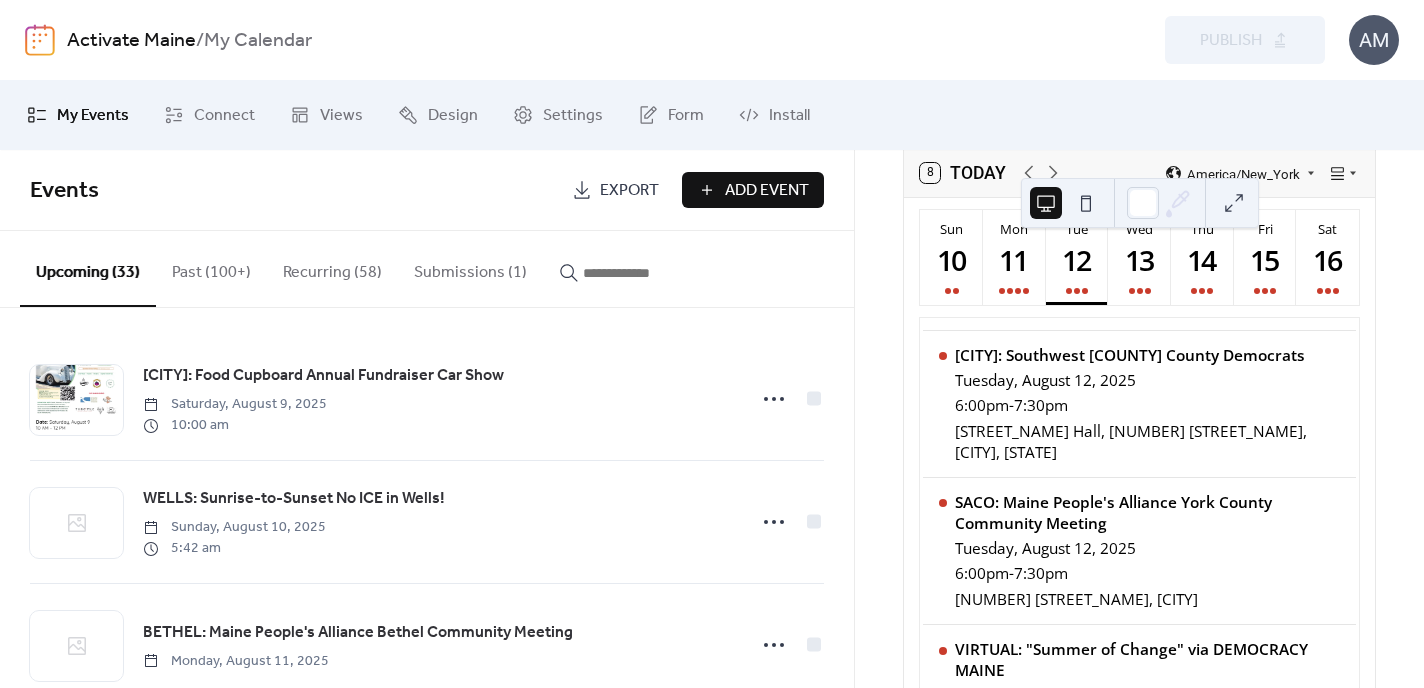 scroll, scrollTop: 142, scrollLeft: 0, axis: vertical 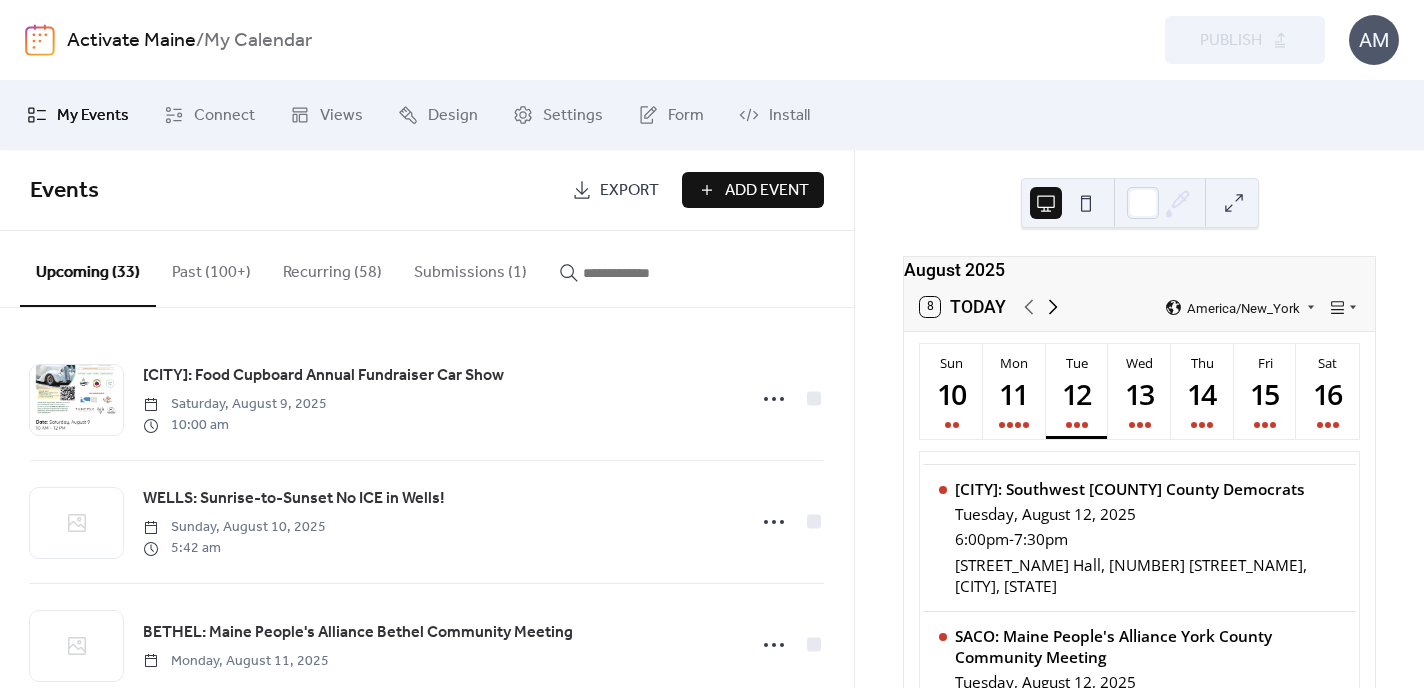 click 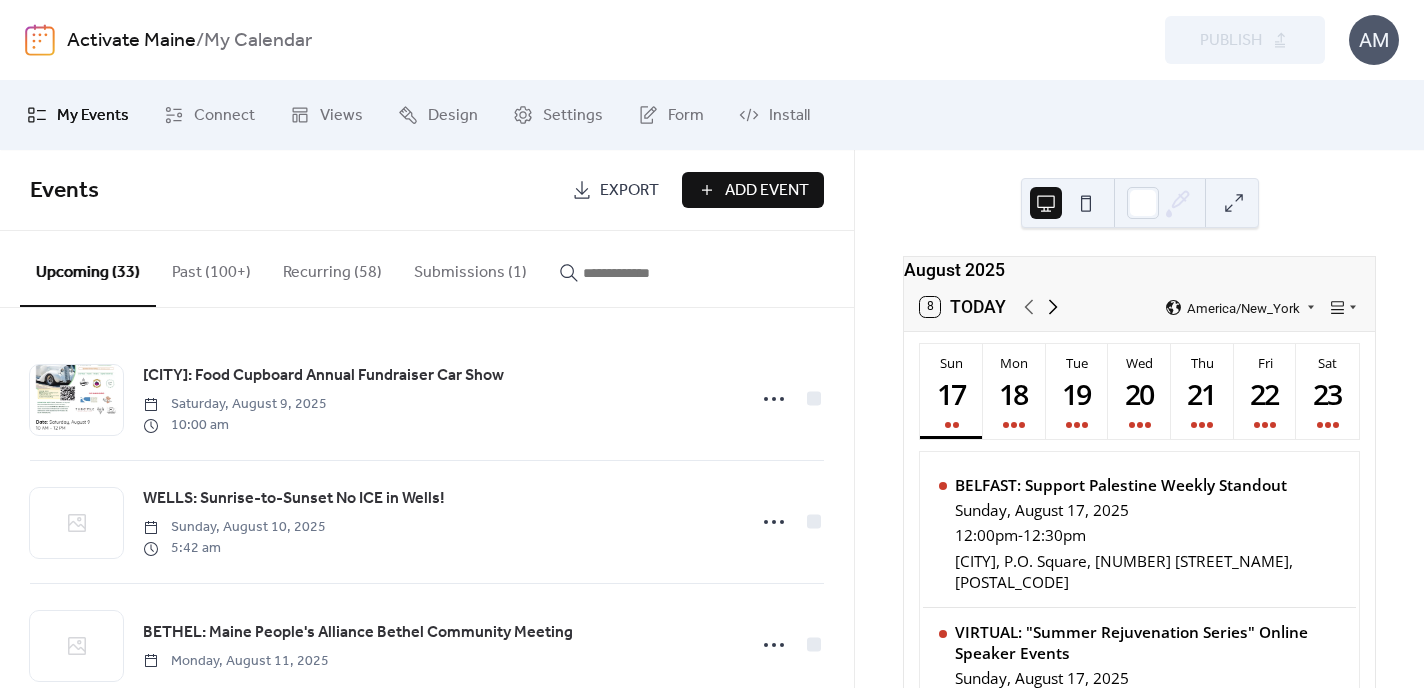 scroll, scrollTop: 0, scrollLeft: 0, axis: both 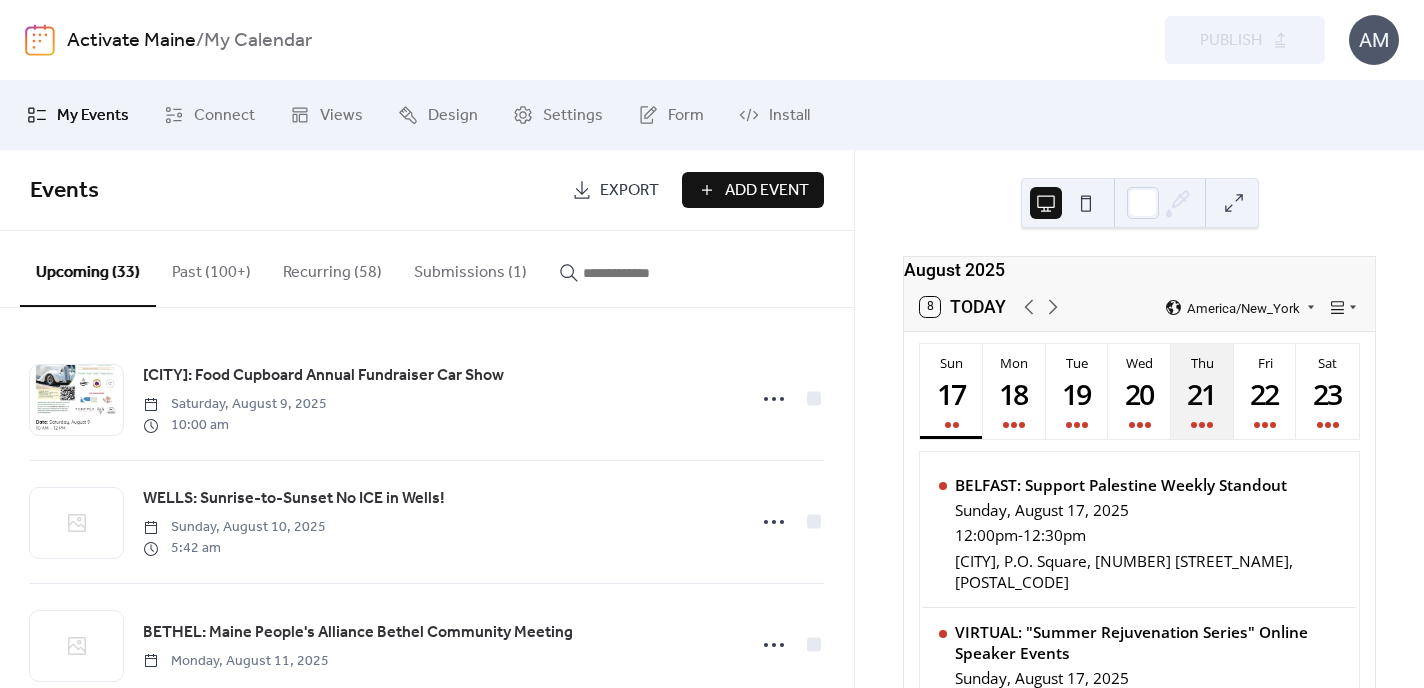 click on "21" at bounding box center [1201, 393] 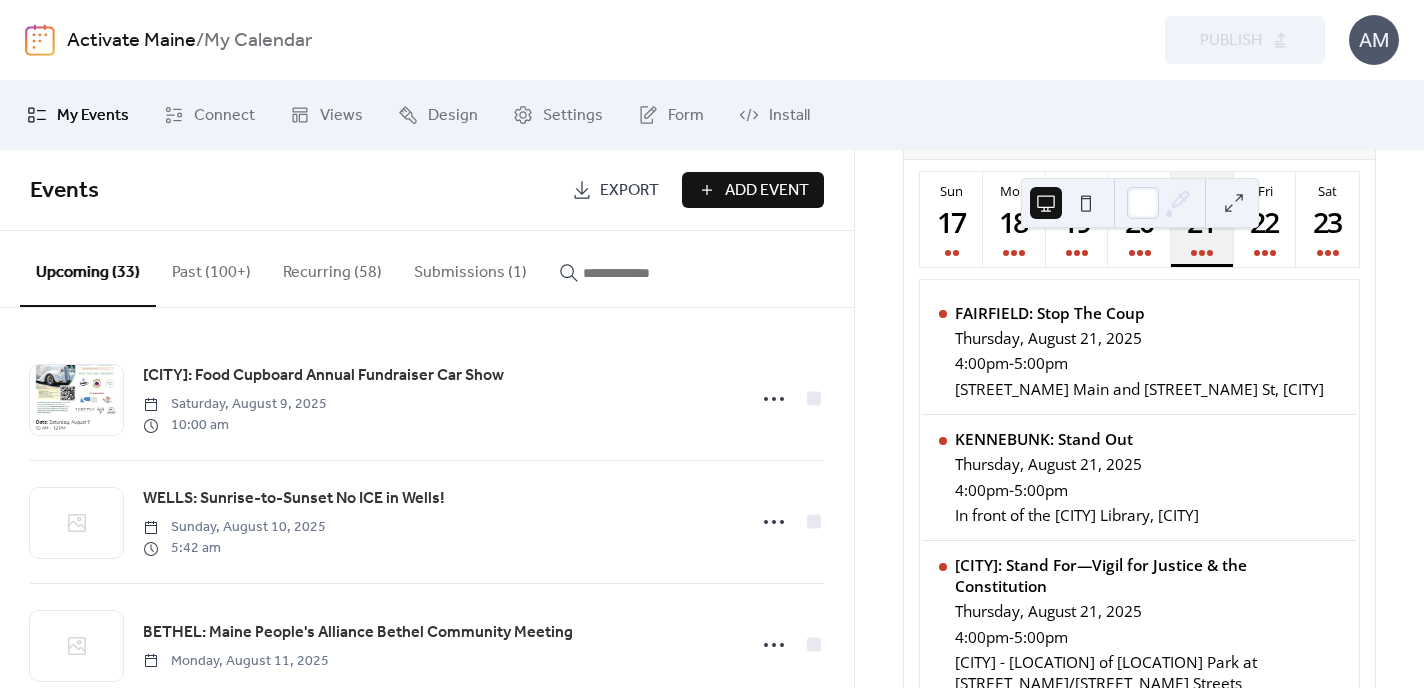 scroll, scrollTop: 174, scrollLeft: 0, axis: vertical 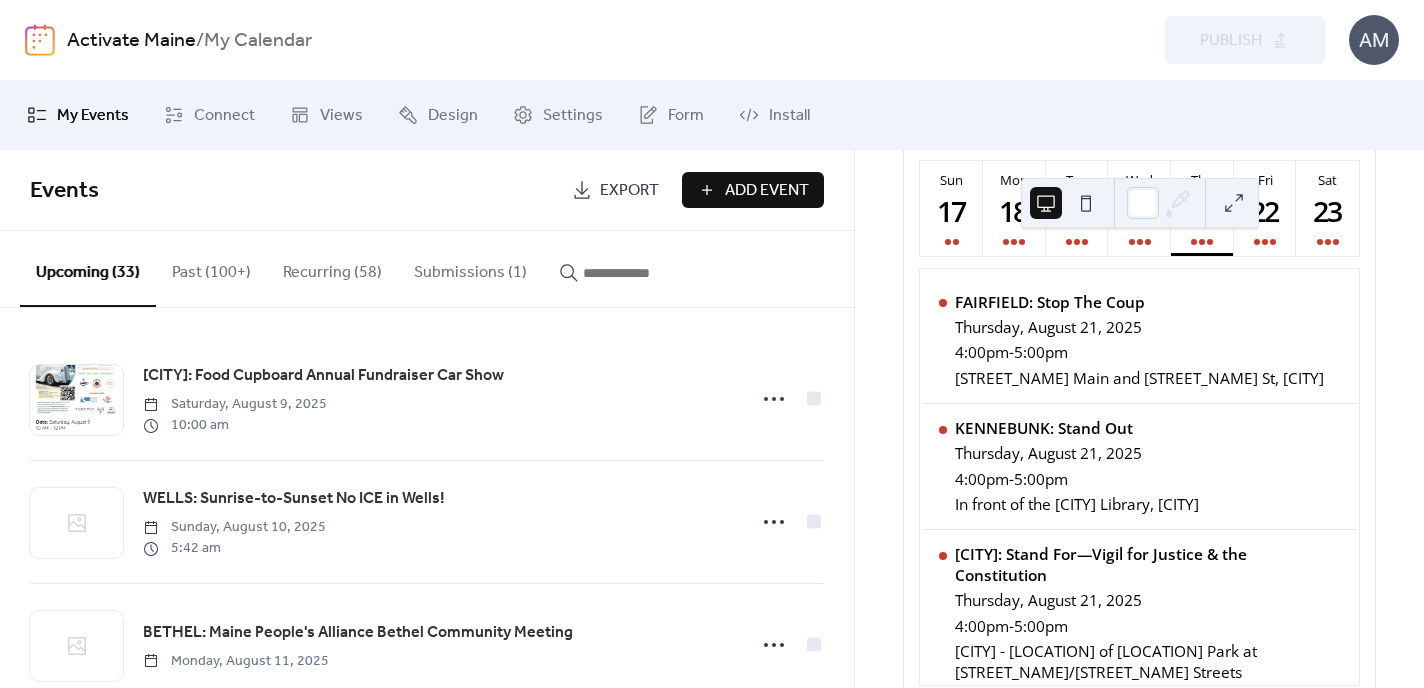 click on "Submissions (1)" at bounding box center (470, 268) 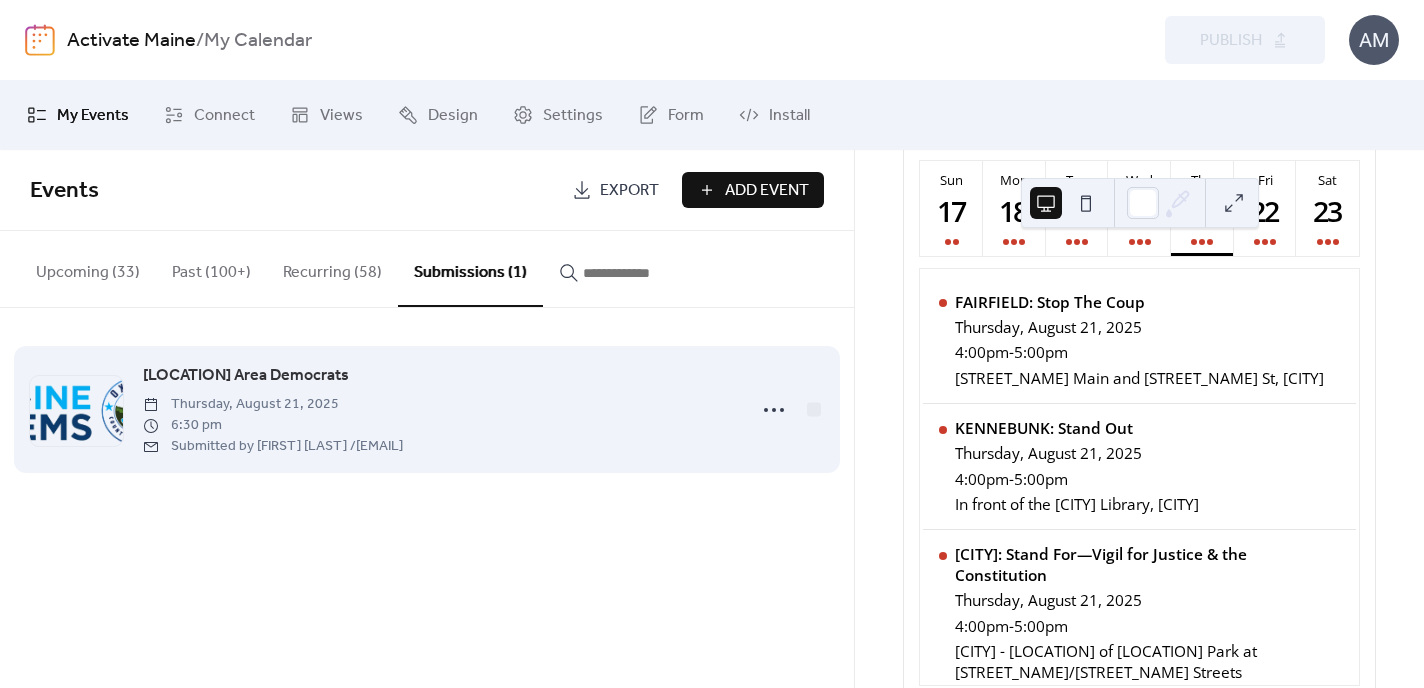 click on "[LOCATION] Area Democrats" at bounding box center [246, 376] 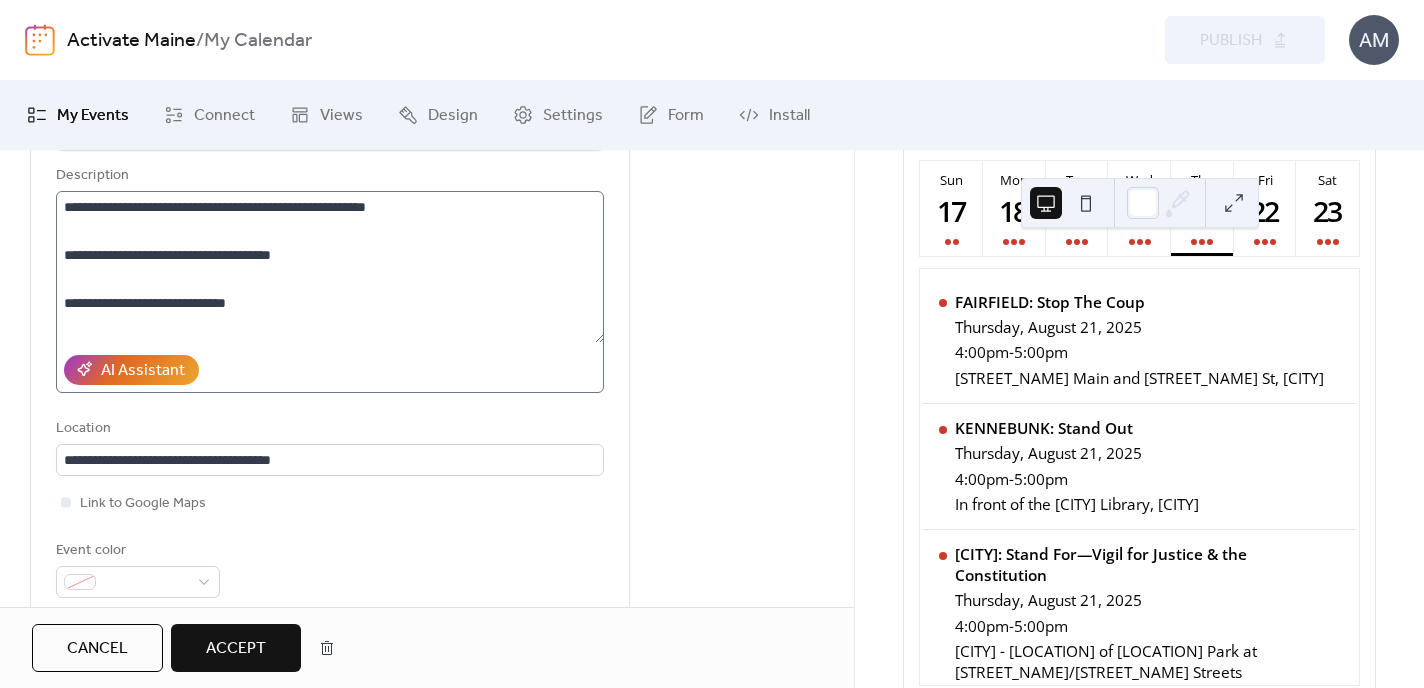 scroll, scrollTop: 308, scrollLeft: 0, axis: vertical 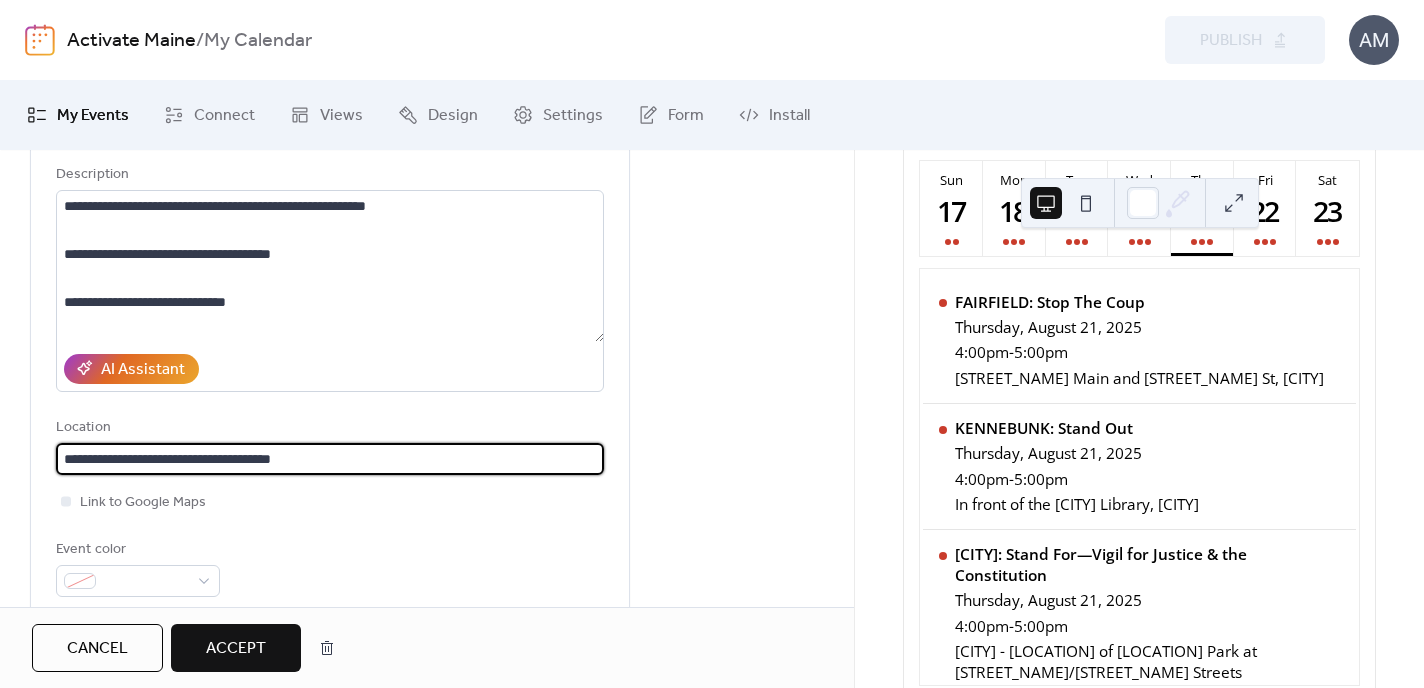 drag, startPoint x: 228, startPoint y: 464, endPoint x: 276, endPoint y: 463, distance: 48.010414 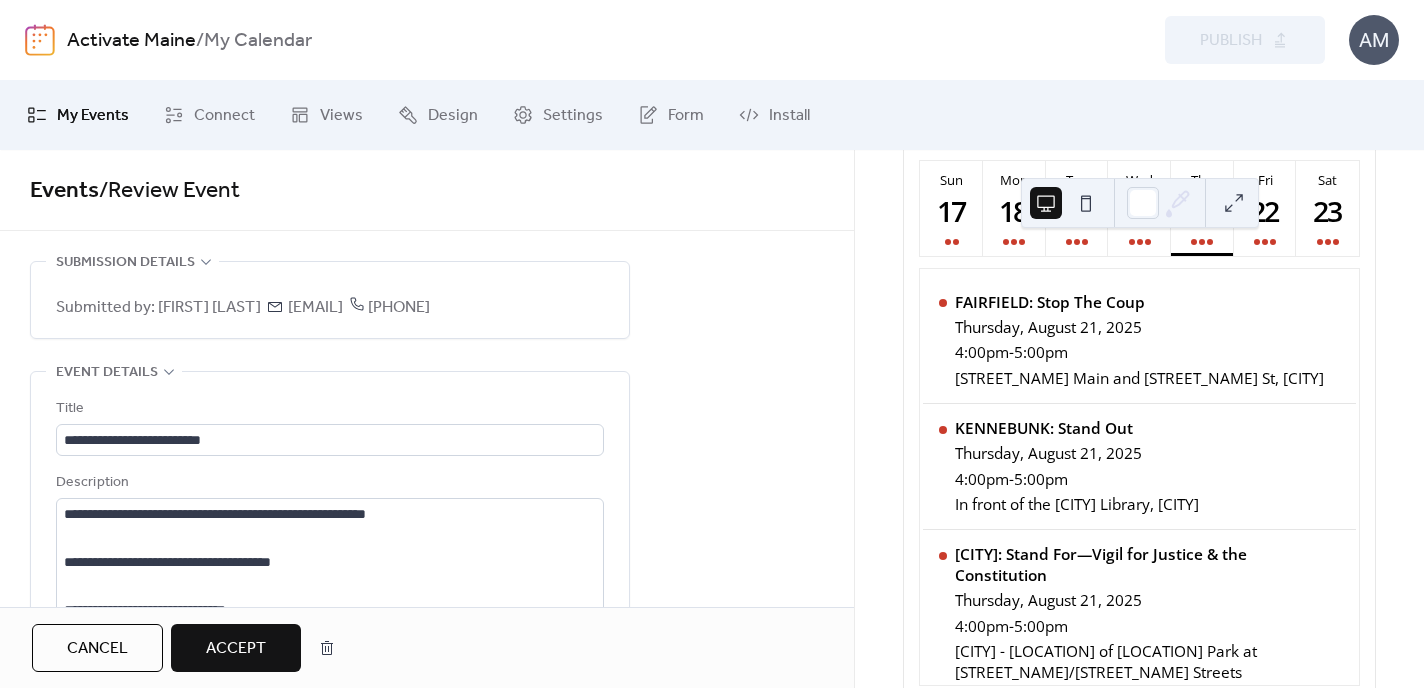 scroll, scrollTop: 21, scrollLeft: 0, axis: vertical 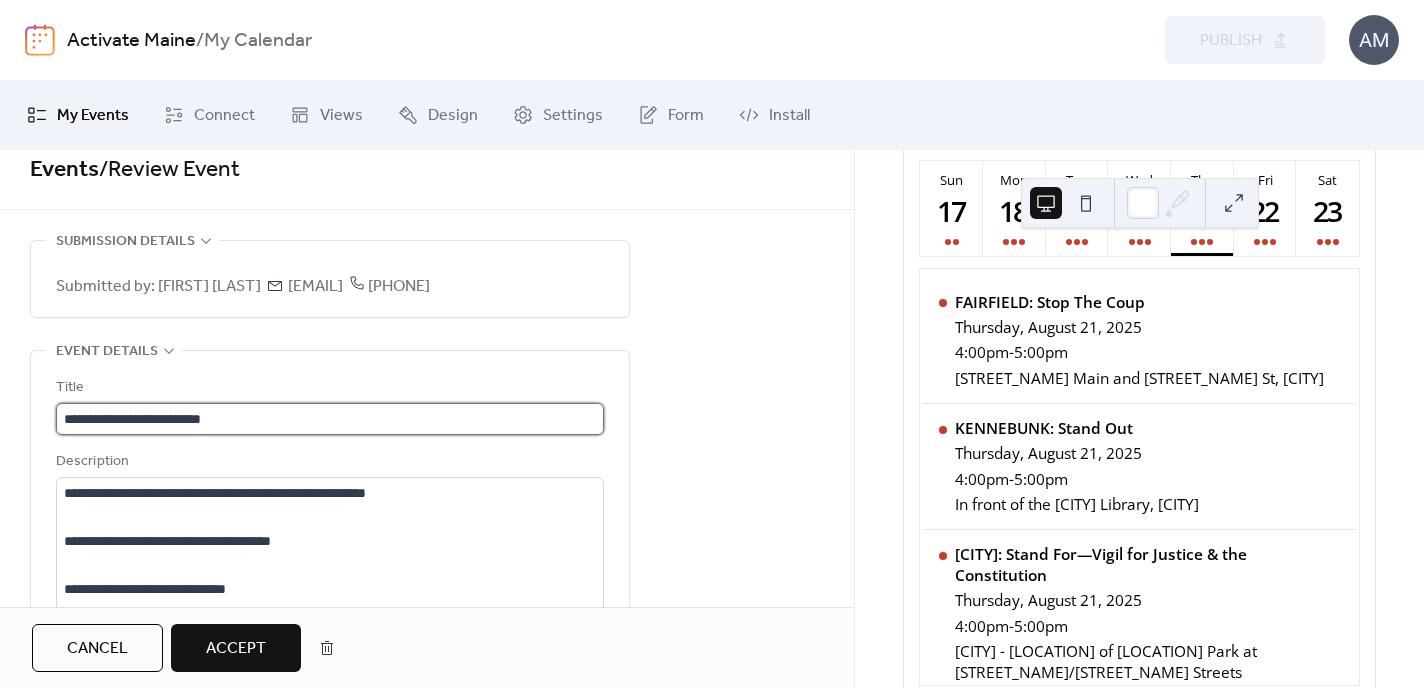 click on "**********" at bounding box center (330, 419) 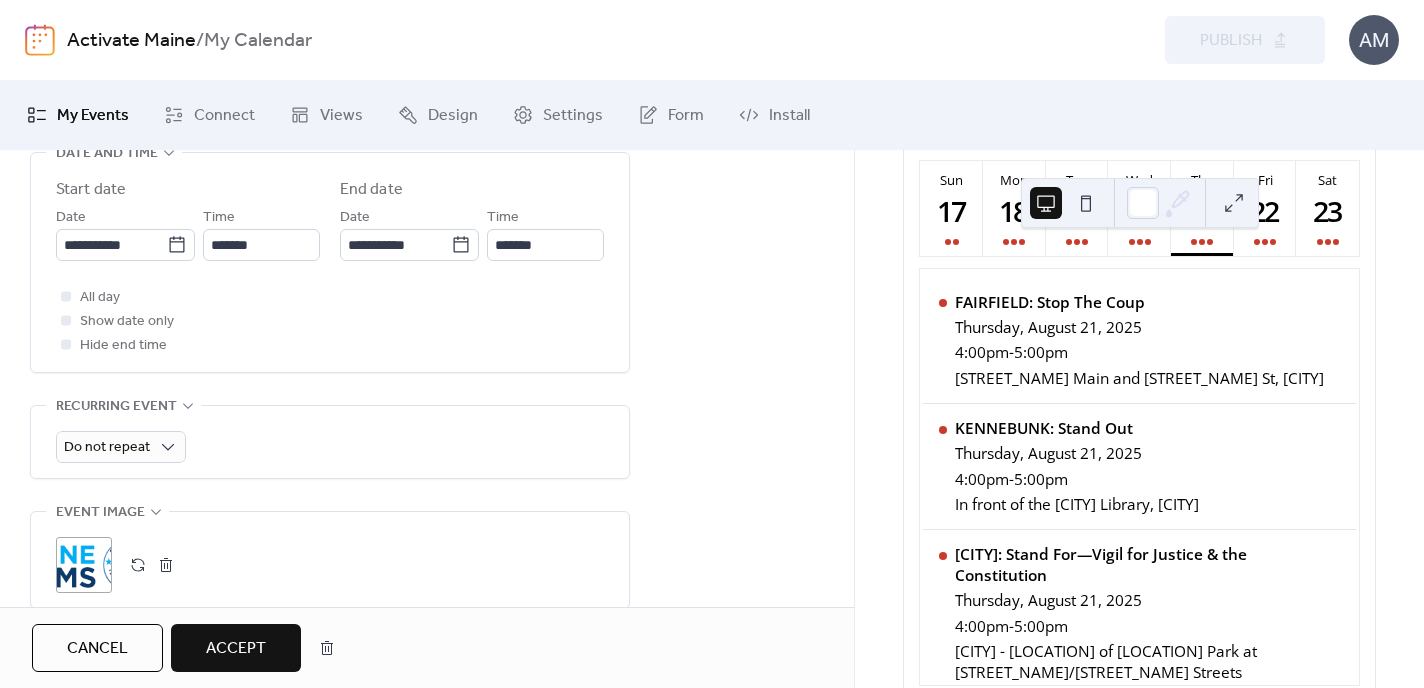 scroll, scrollTop: 806, scrollLeft: 0, axis: vertical 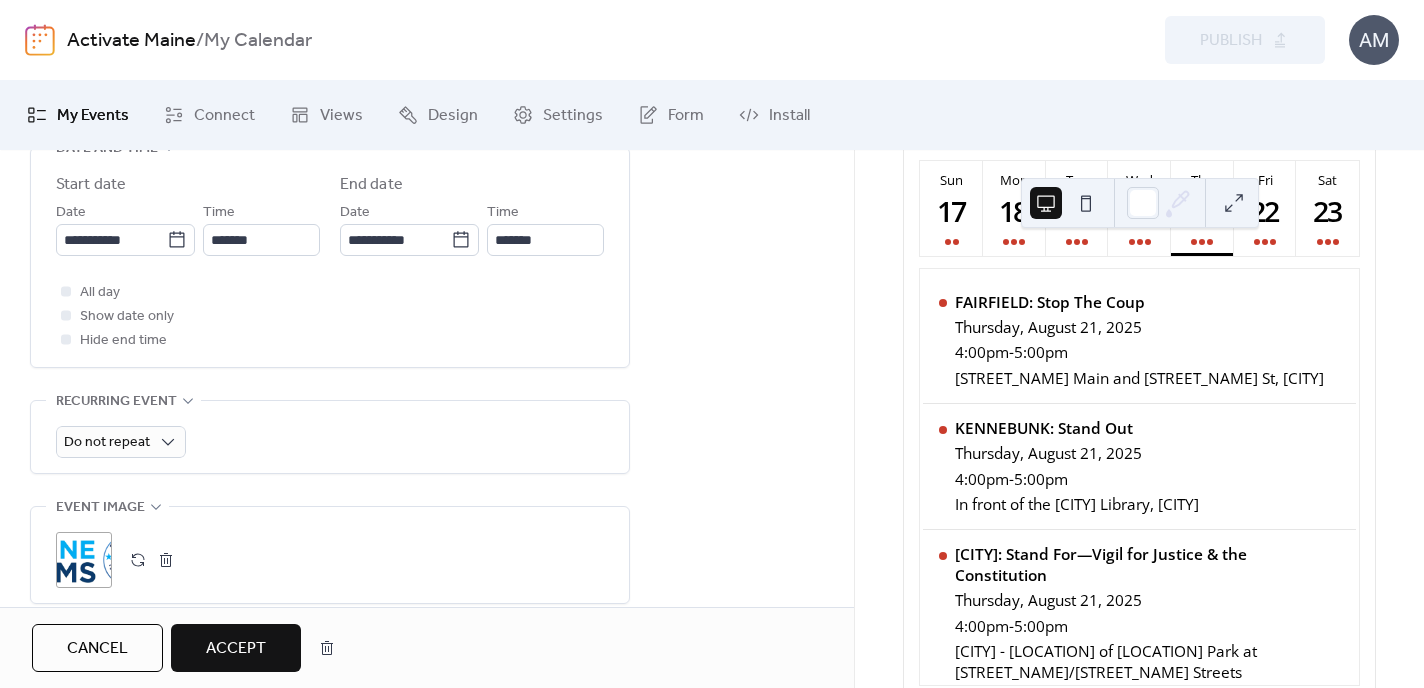 type on "**********" 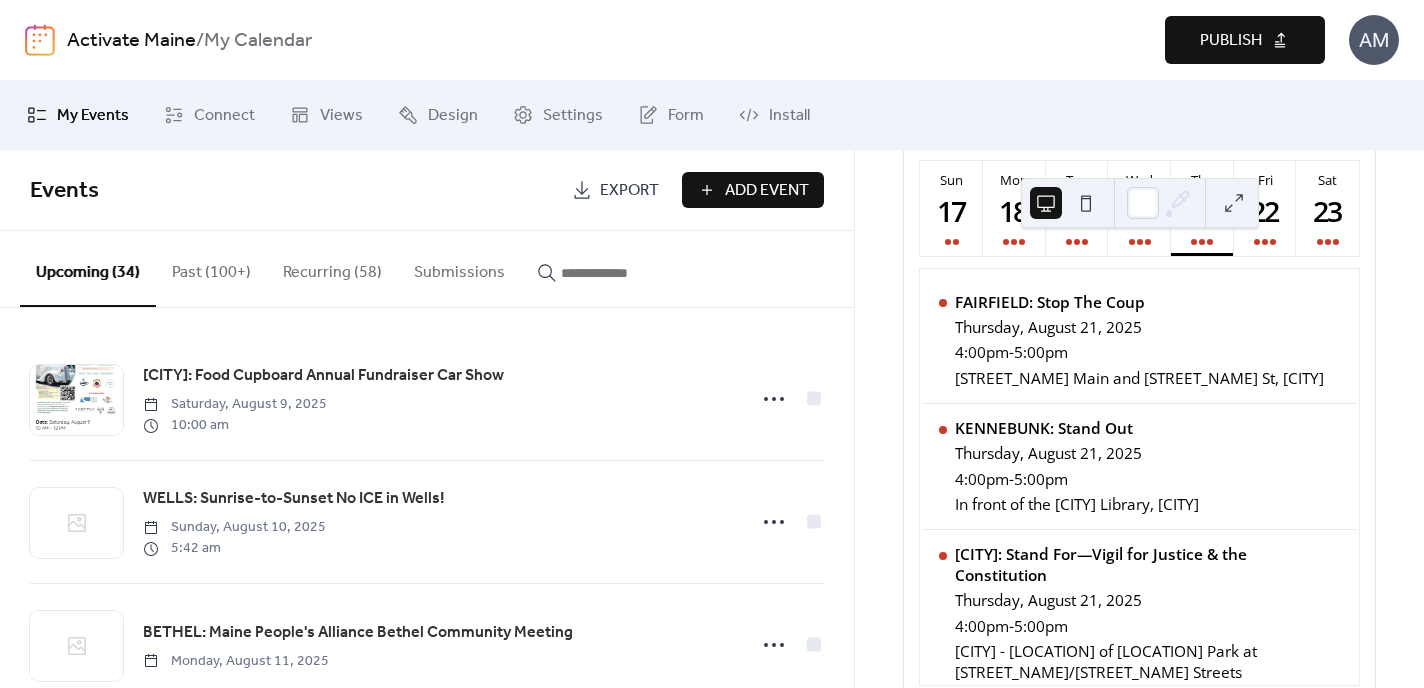 click on "Publish" at bounding box center (1231, 41) 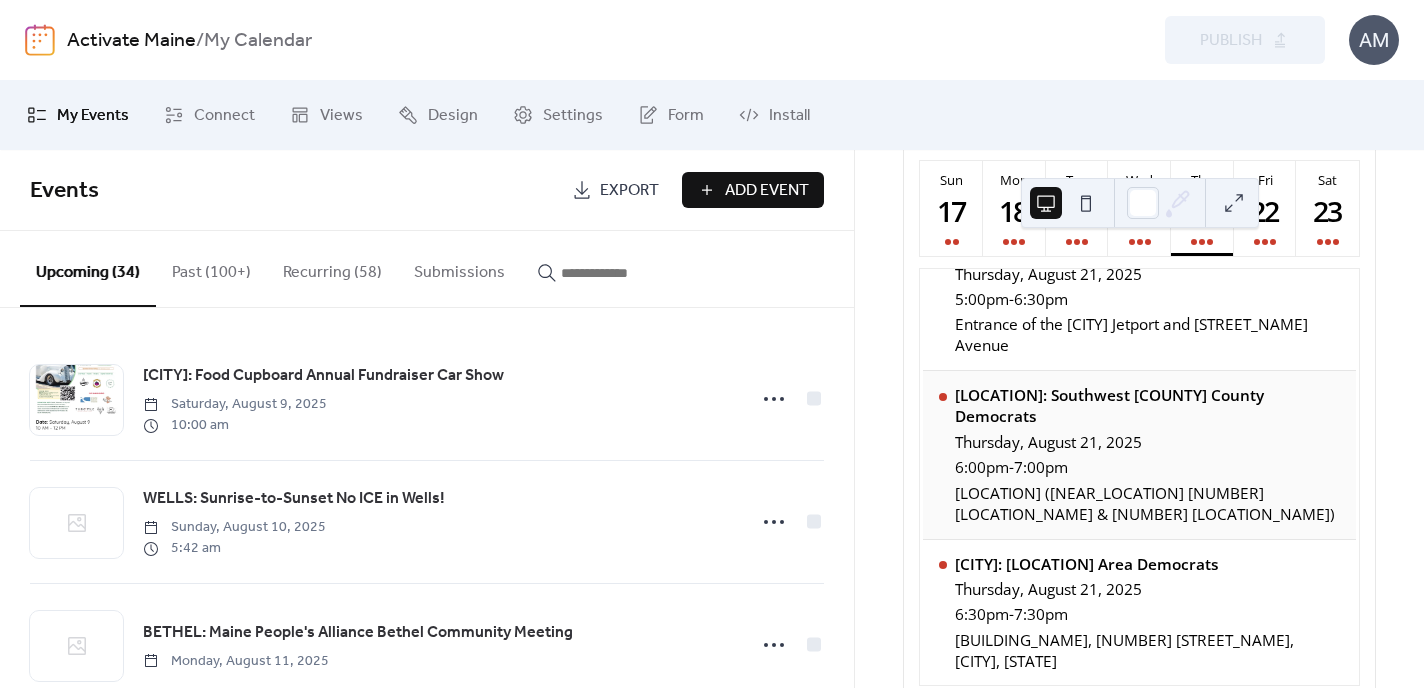 scroll, scrollTop: 473, scrollLeft: 0, axis: vertical 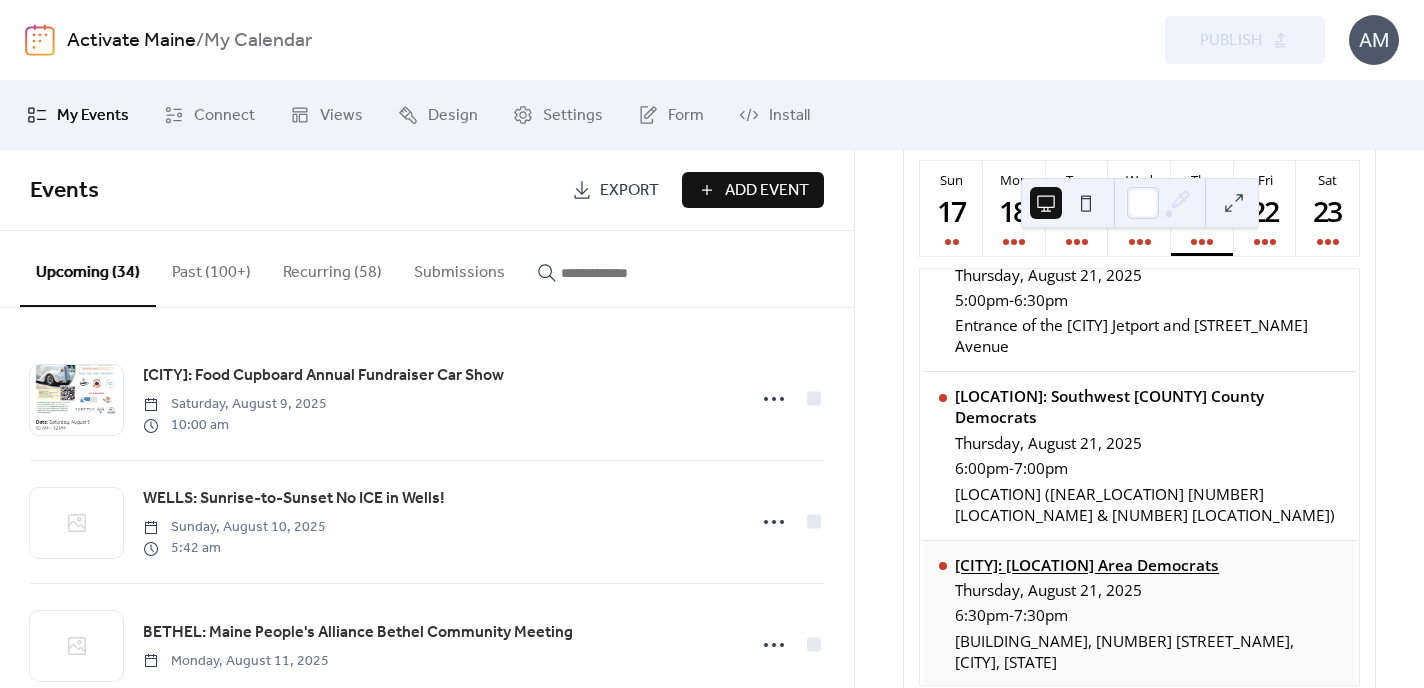click on "[CITY]: [LOCATION] Area Democrats" at bounding box center (1147, 565) 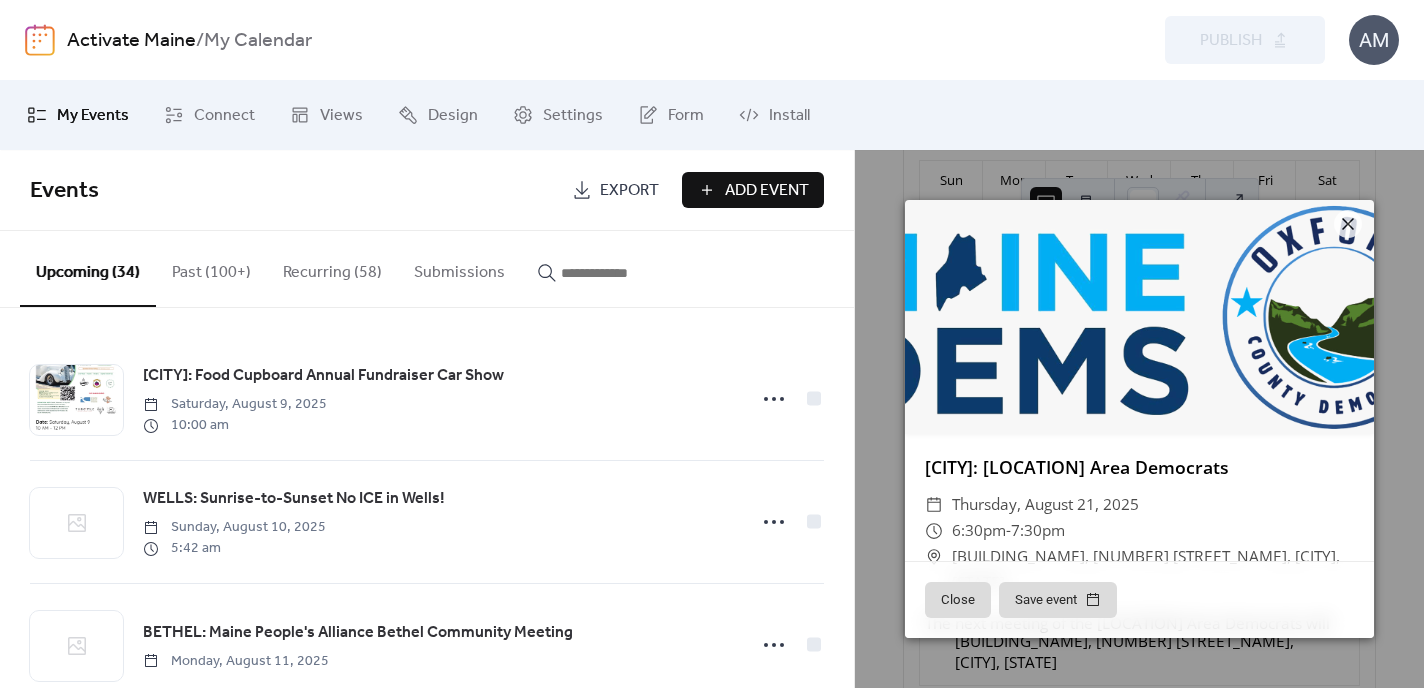 drag, startPoint x: 923, startPoint y: 463, endPoint x: 1264, endPoint y: 467, distance: 341.02347 